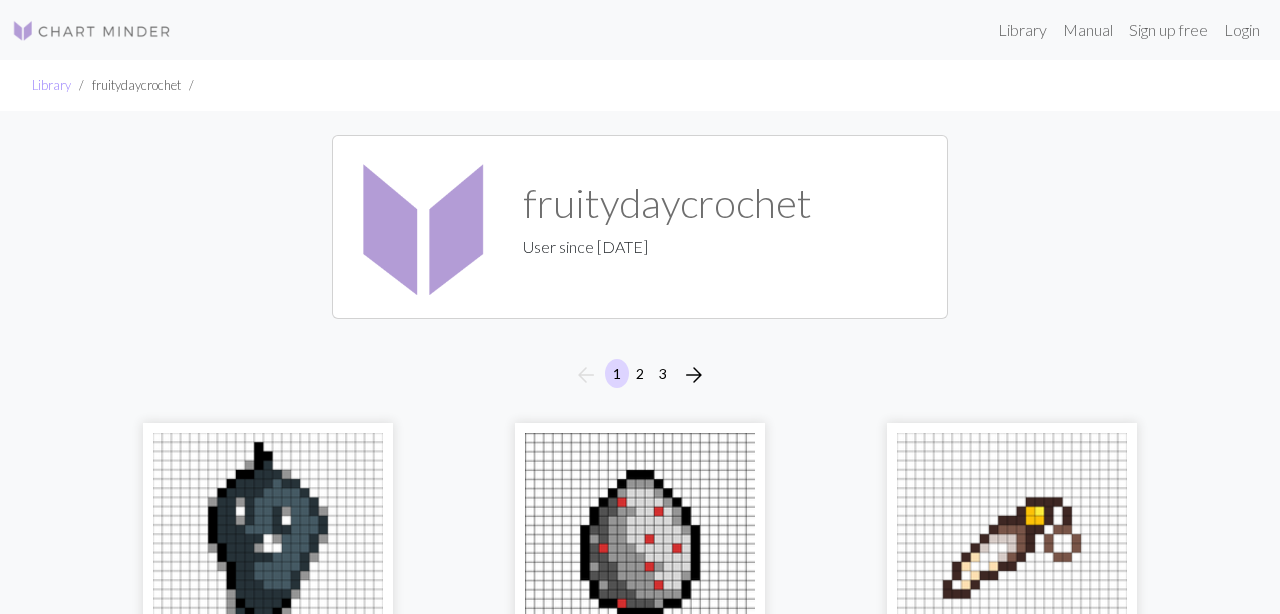 scroll, scrollTop: 0, scrollLeft: 0, axis: both 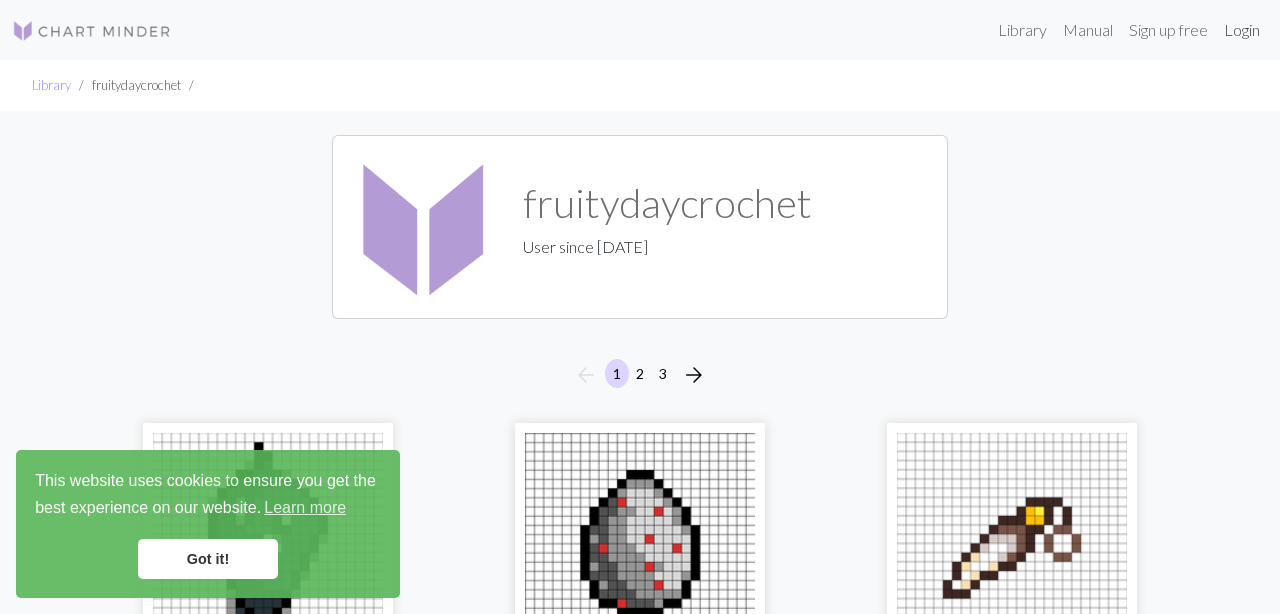 click on "Login" at bounding box center [1242, 30] 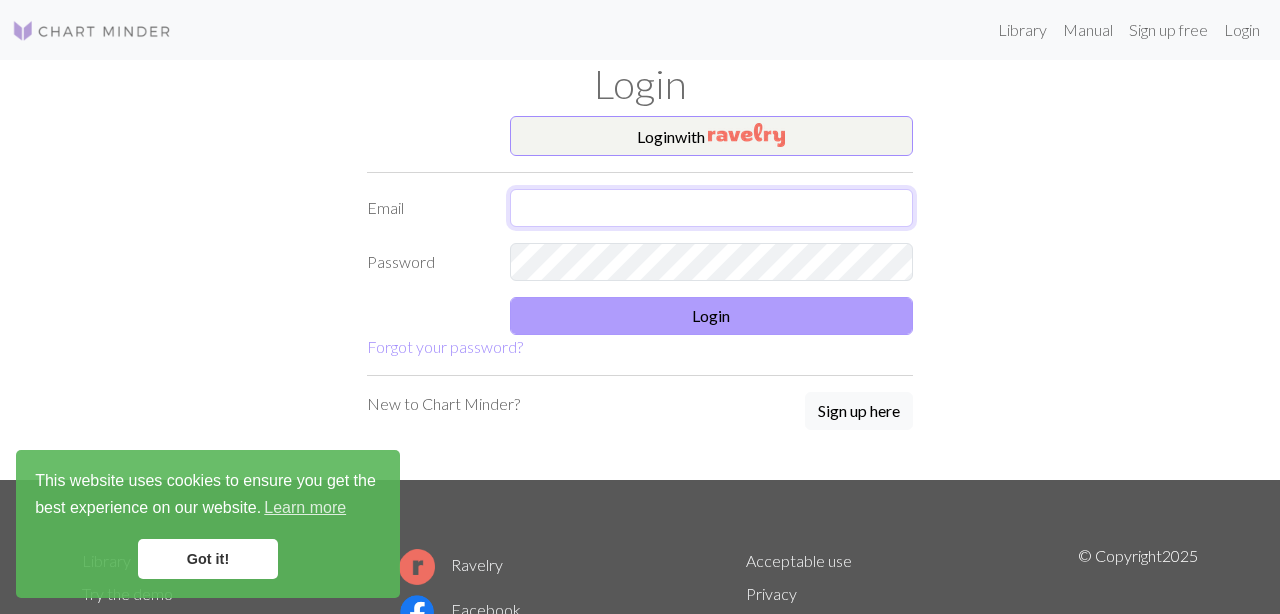type on "[EMAIL]" 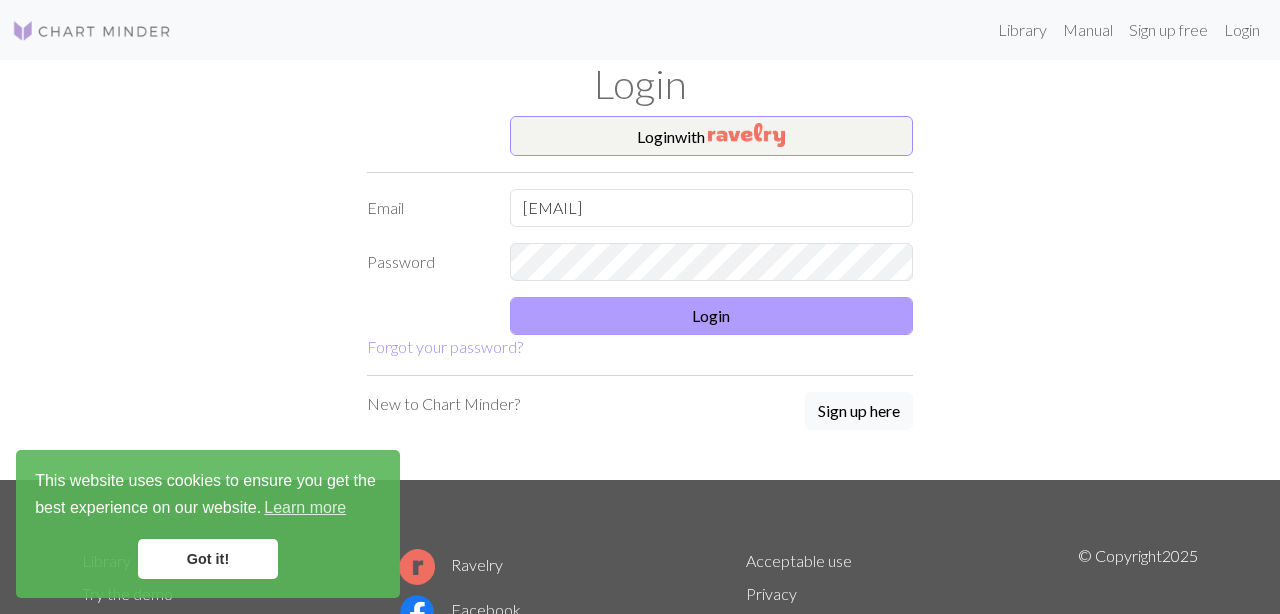 click on "Login" at bounding box center (712, 316) 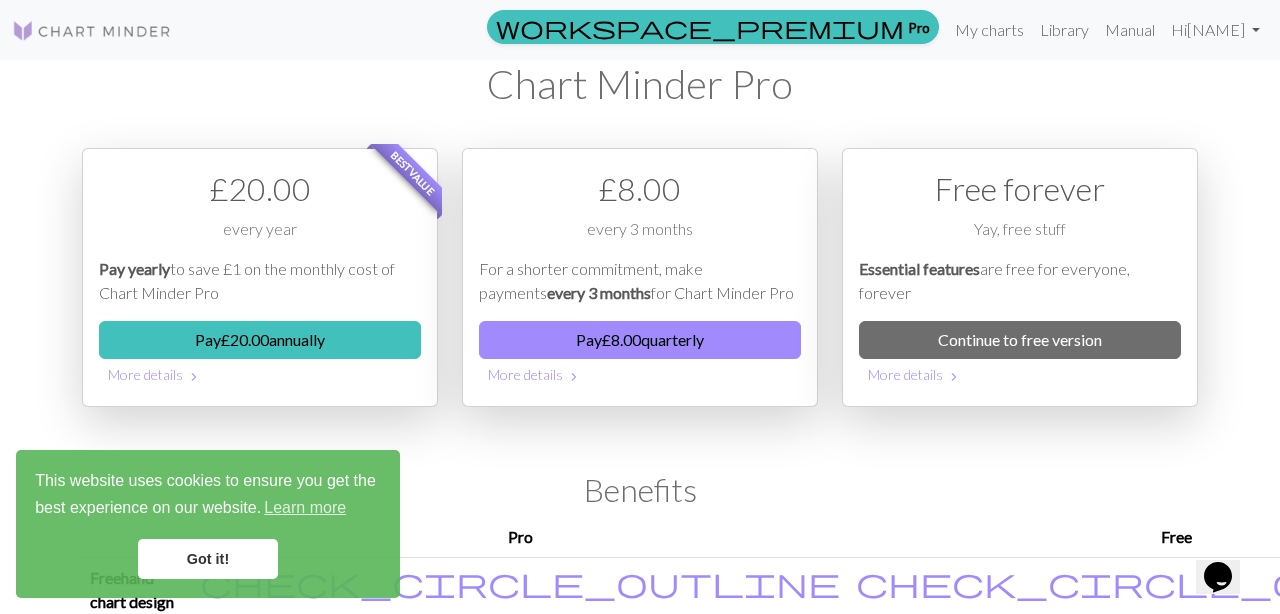 click on "Got it!" at bounding box center (208, 559) 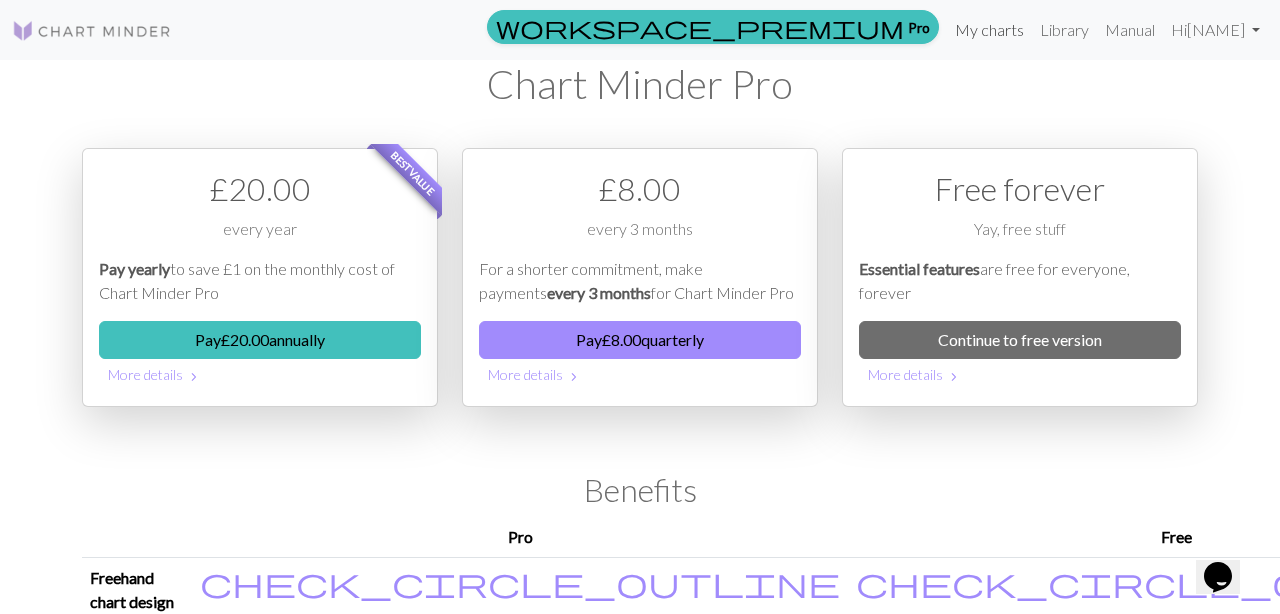 click on "My charts" at bounding box center [989, 30] 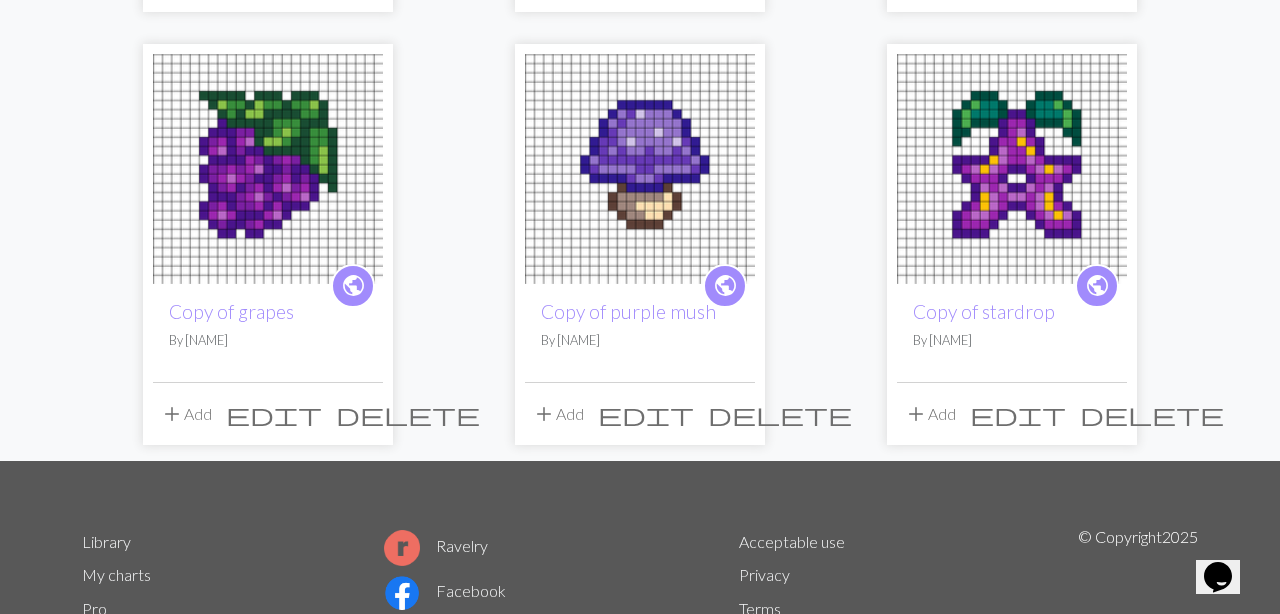 scroll, scrollTop: 1419, scrollLeft: 0, axis: vertical 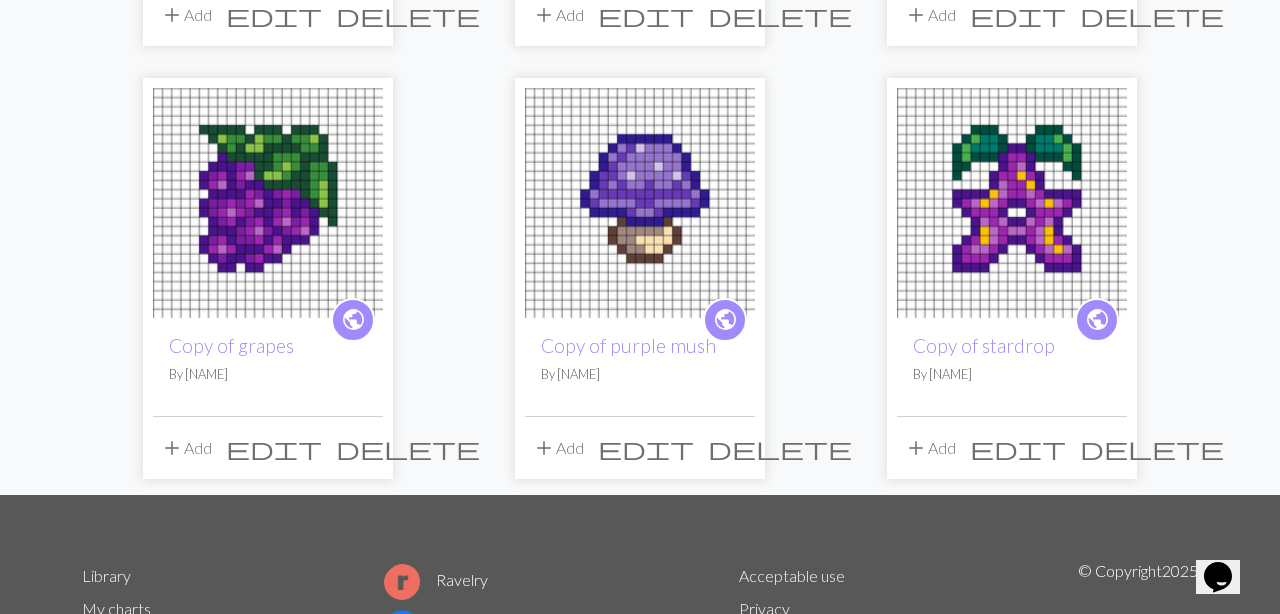 click at bounding box center [640, 203] 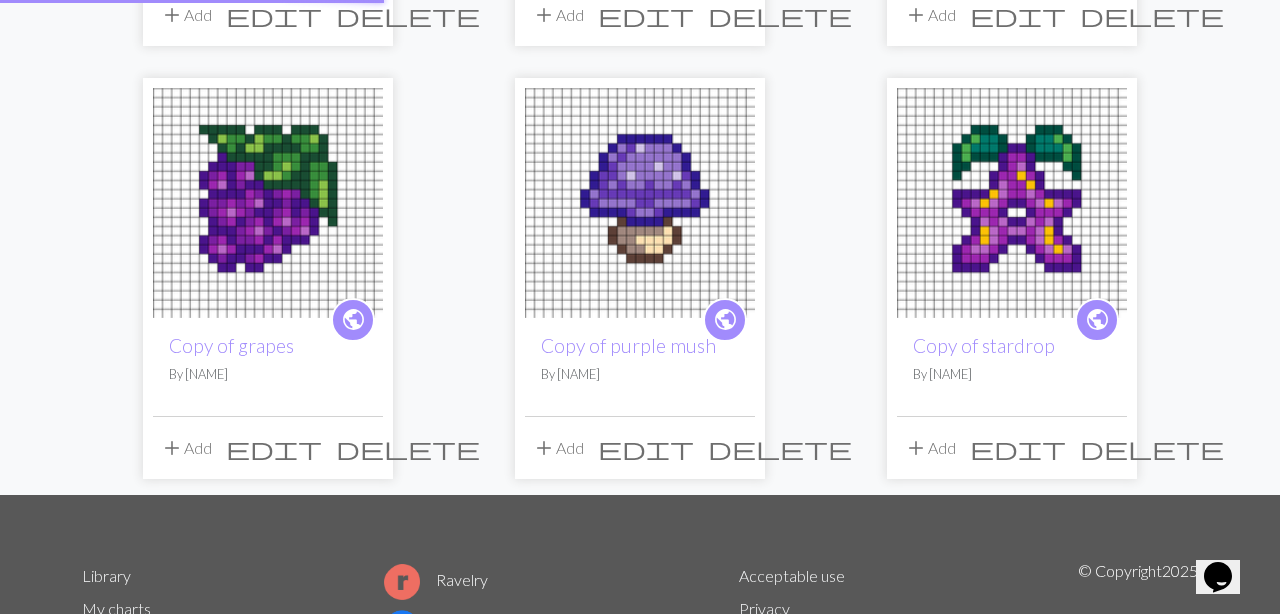 scroll, scrollTop: 0, scrollLeft: 0, axis: both 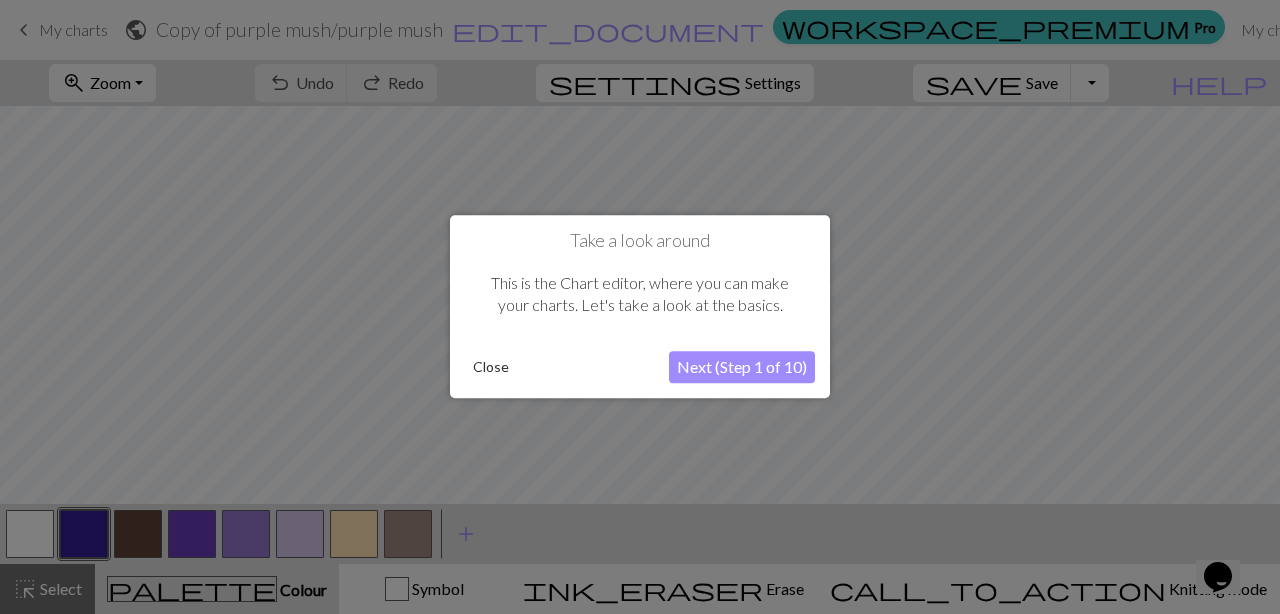 click on "Close" at bounding box center (491, 368) 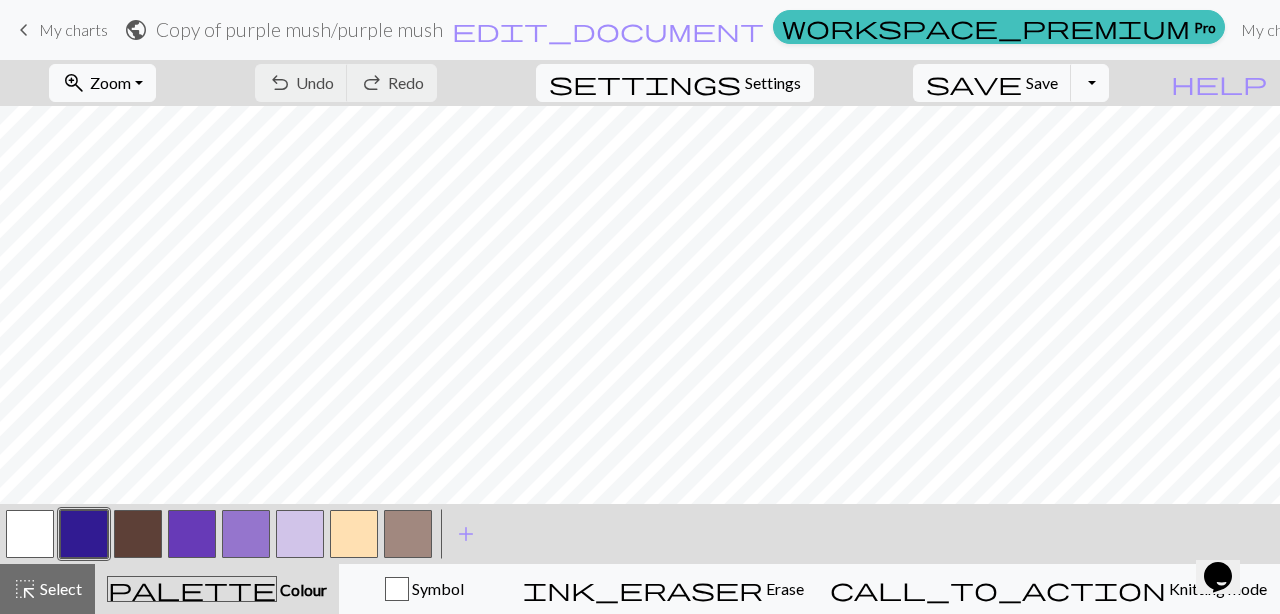 click on "keyboard_arrow_left   My charts" at bounding box center (60, 30) 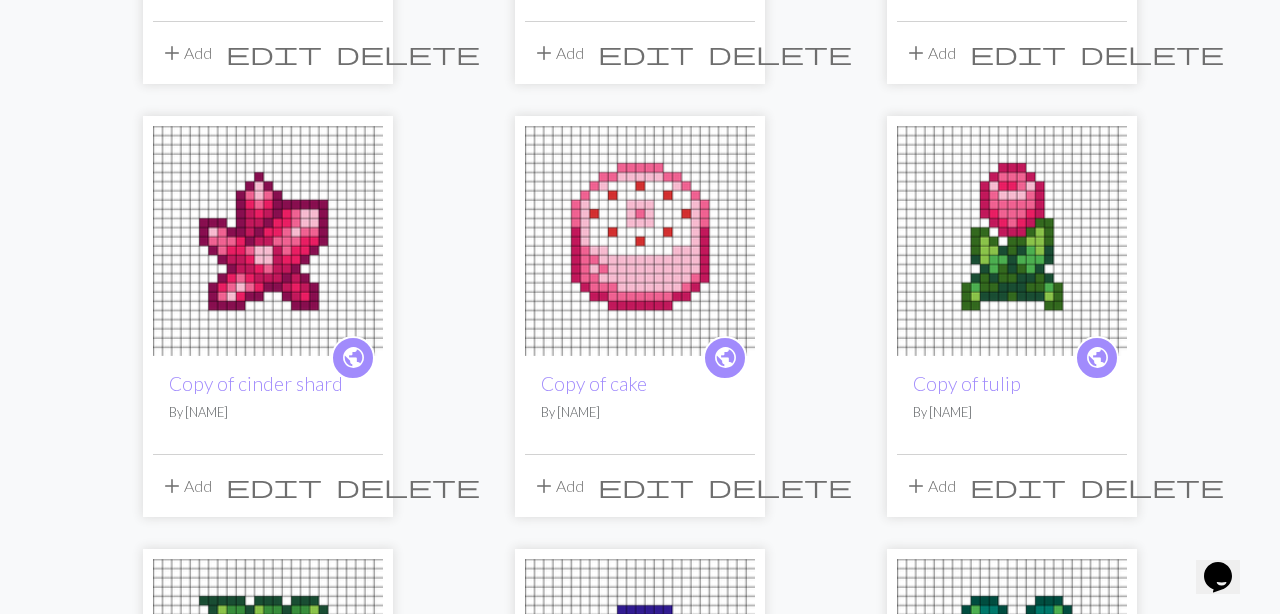 scroll, scrollTop: 1325, scrollLeft: 0, axis: vertical 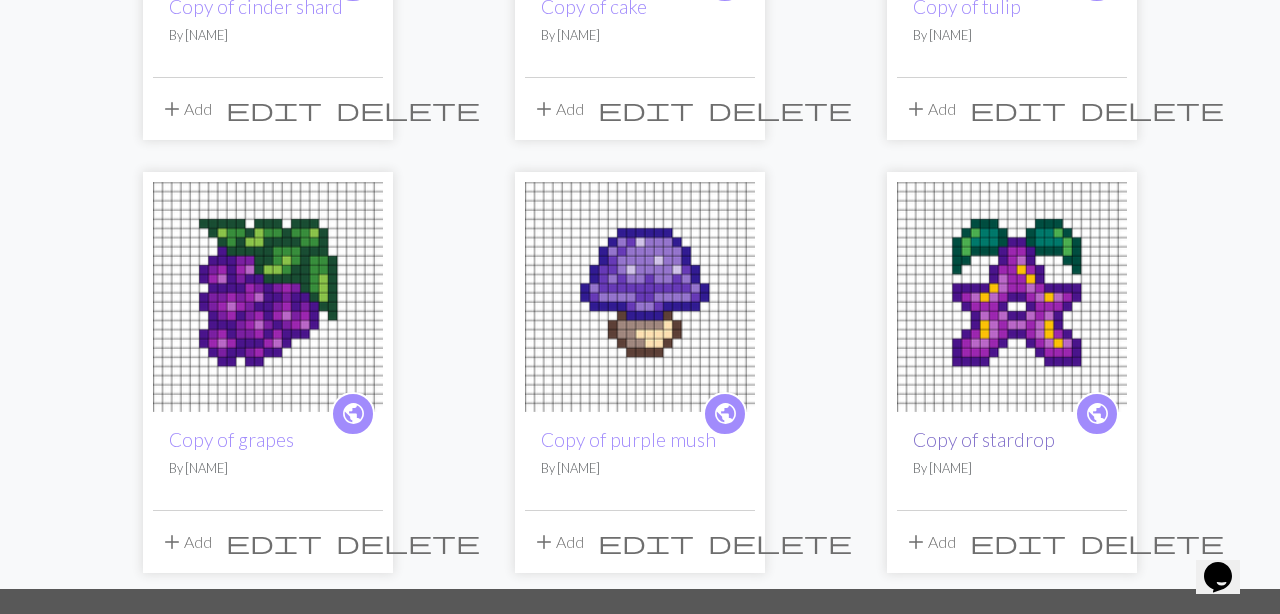 click on "Copy of stardrop" at bounding box center [984, 439] 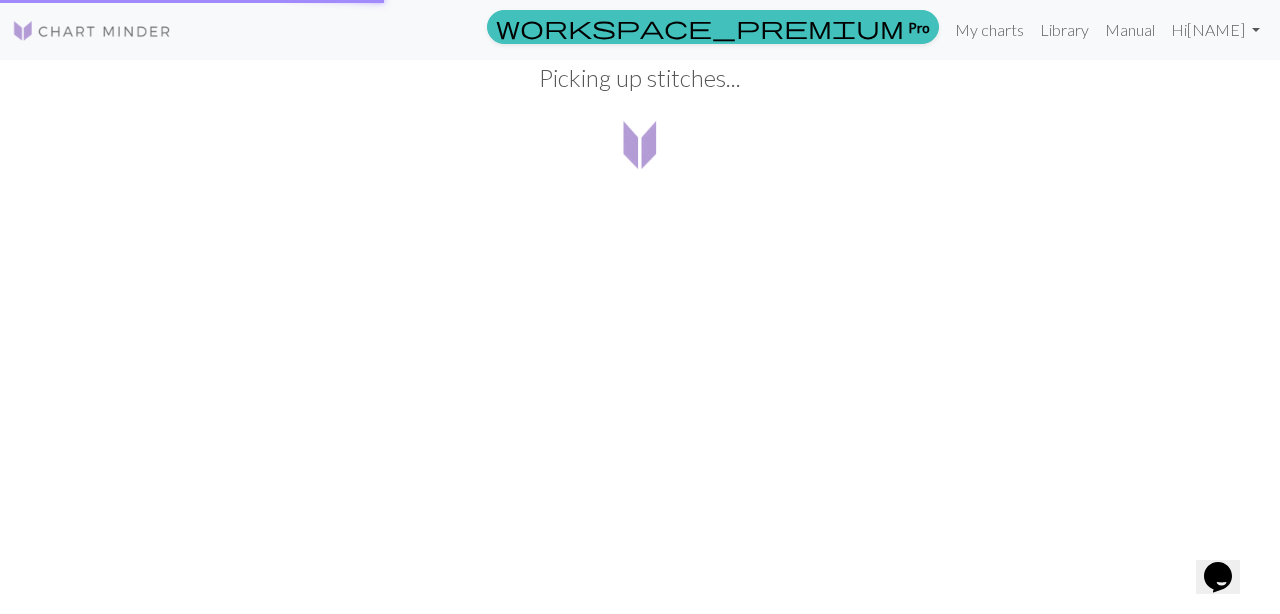 scroll, scrollTop: 0, scrollLeft: 0, axis: both 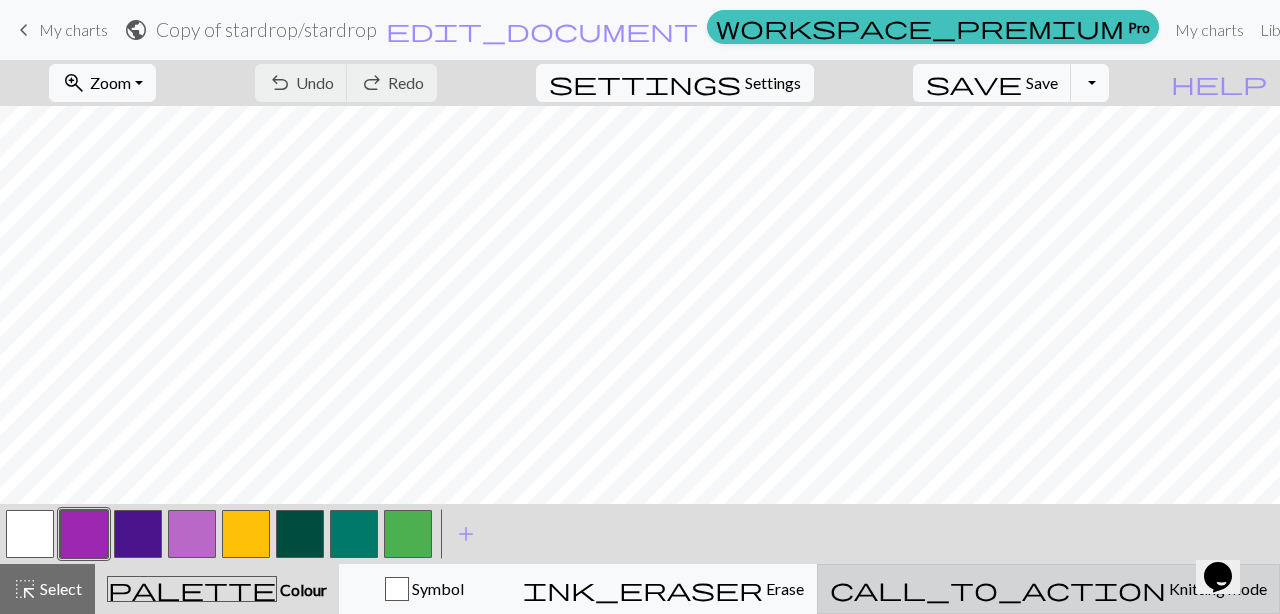 click on "call_to_action" at bounding box center [998, 589] 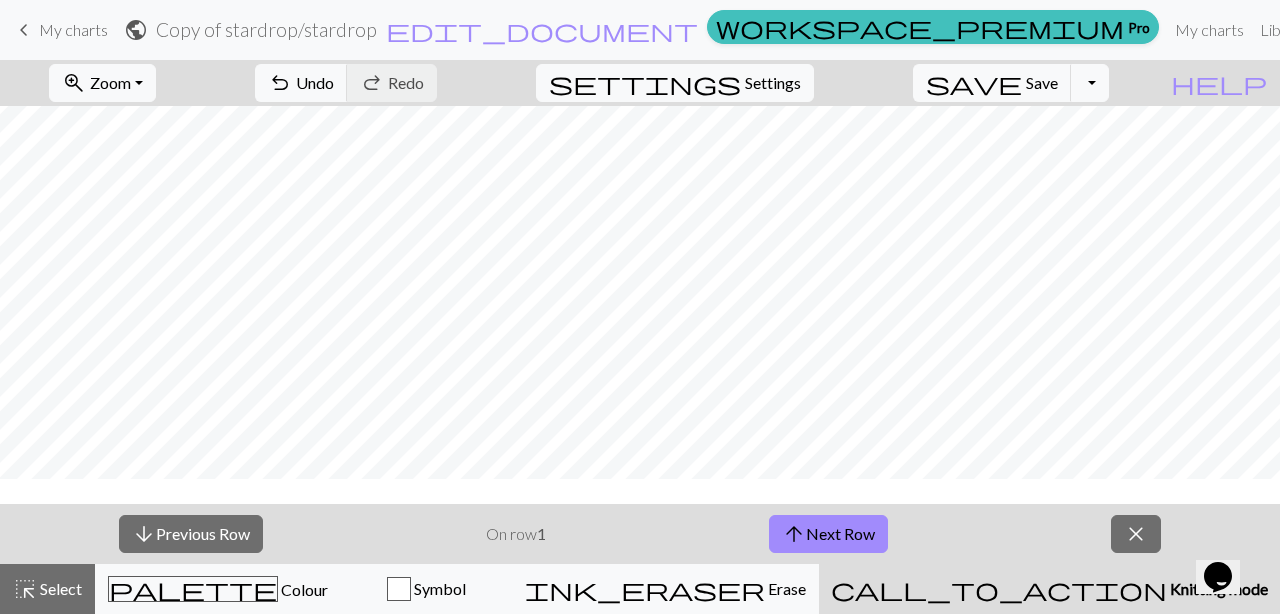 scroll, scrollTop: 175, scrollLeft: 0, axis: vertical 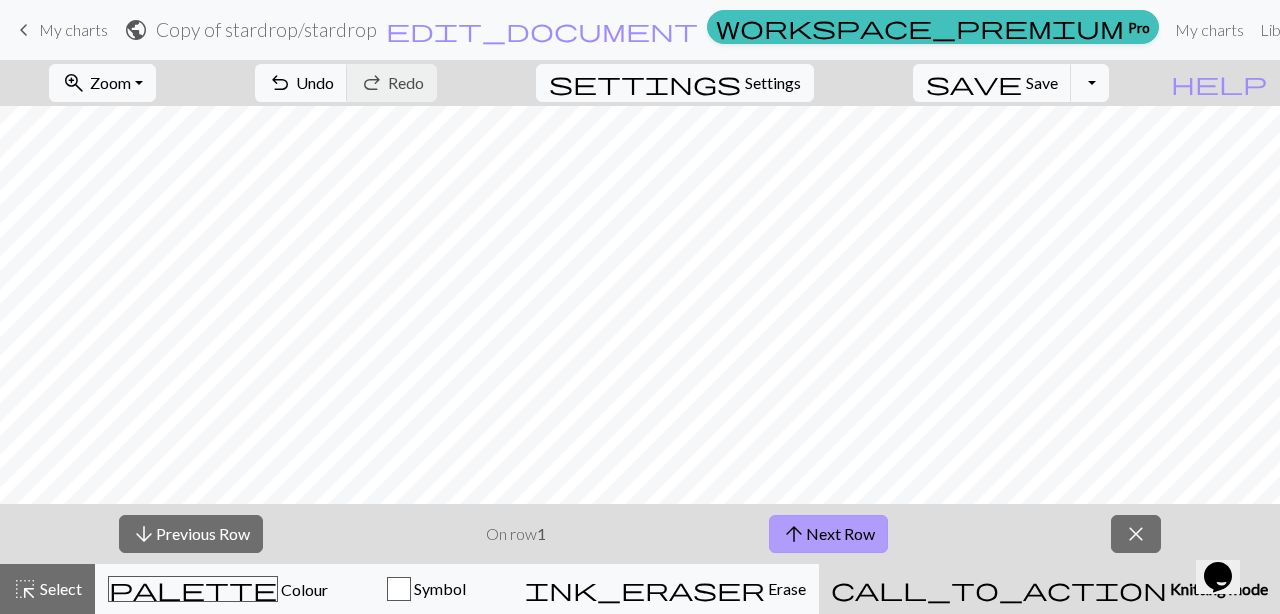 click on "arrow_upward  Next Row" at bounding box center [828, 534] 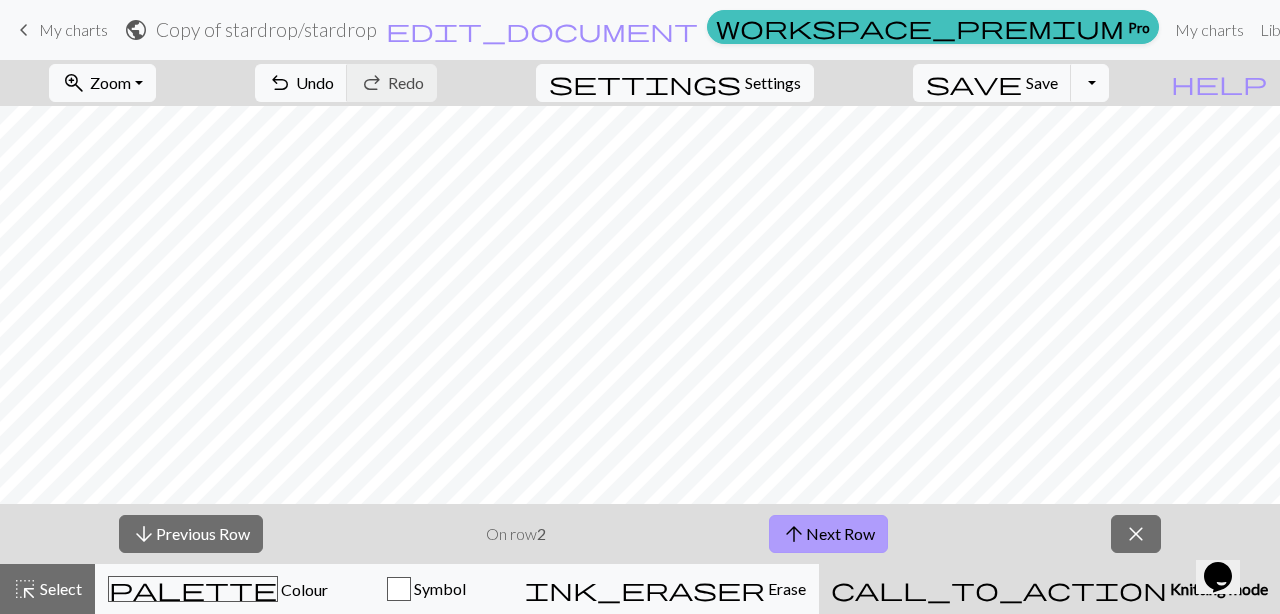 click on "arrow_upward  Next Row" at bounding box center (828, 534) 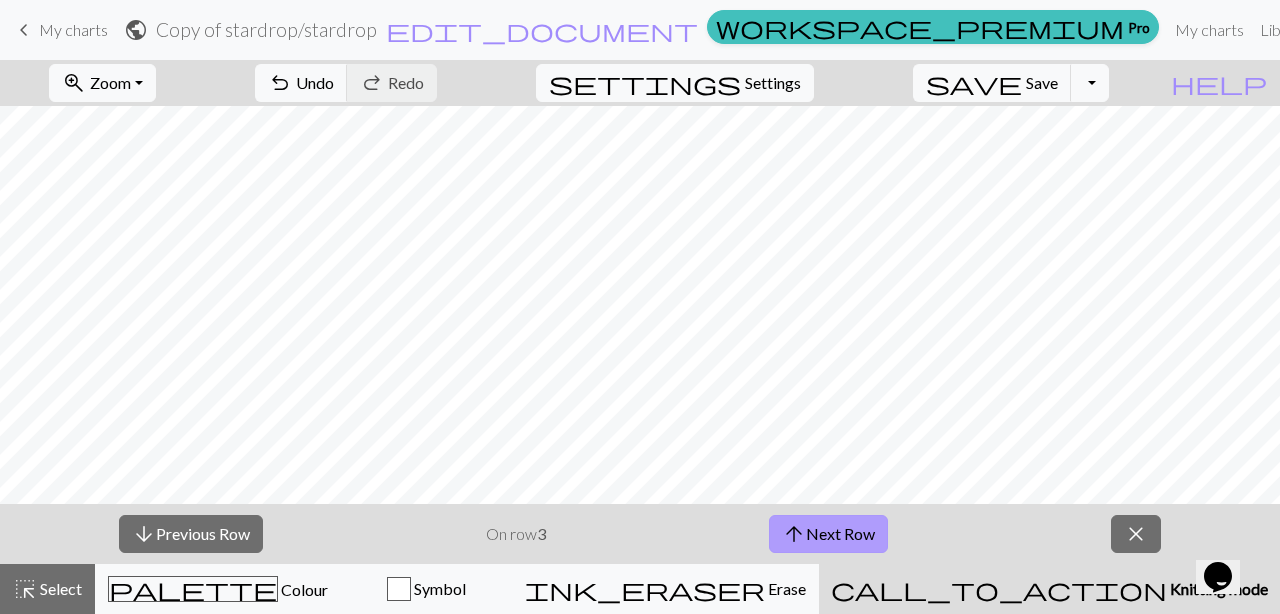 click on "arrow_upward  Next Row" at bounding box center [828, 534] 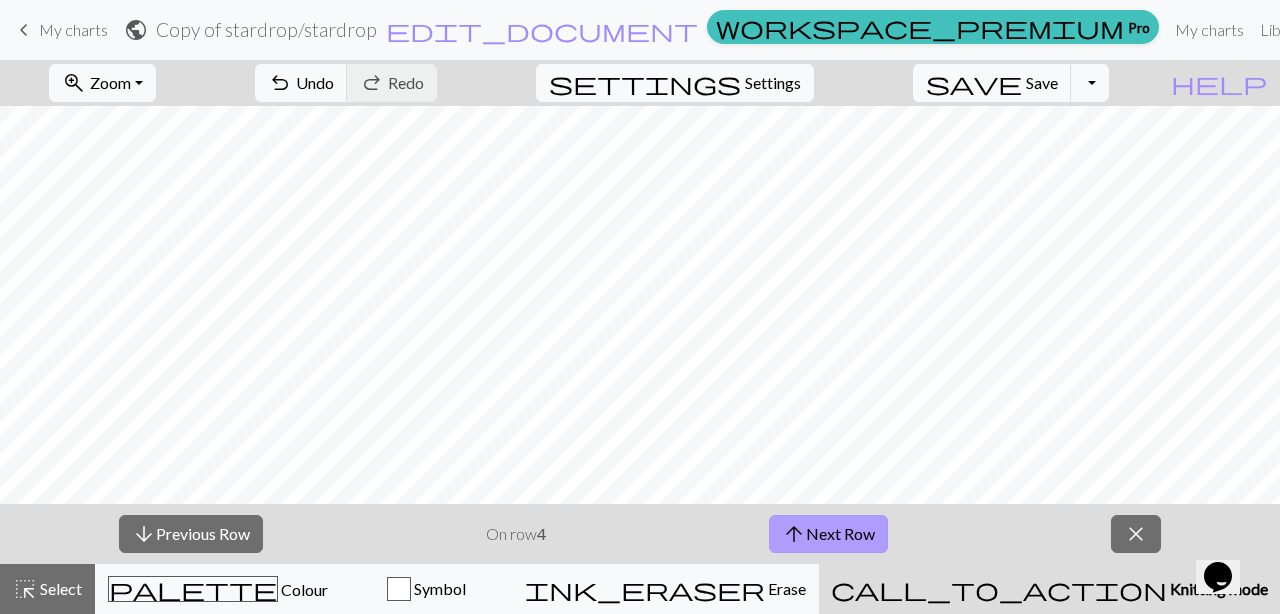 click on "arrow_upward  Next Row" at bounding box center (828, 534) 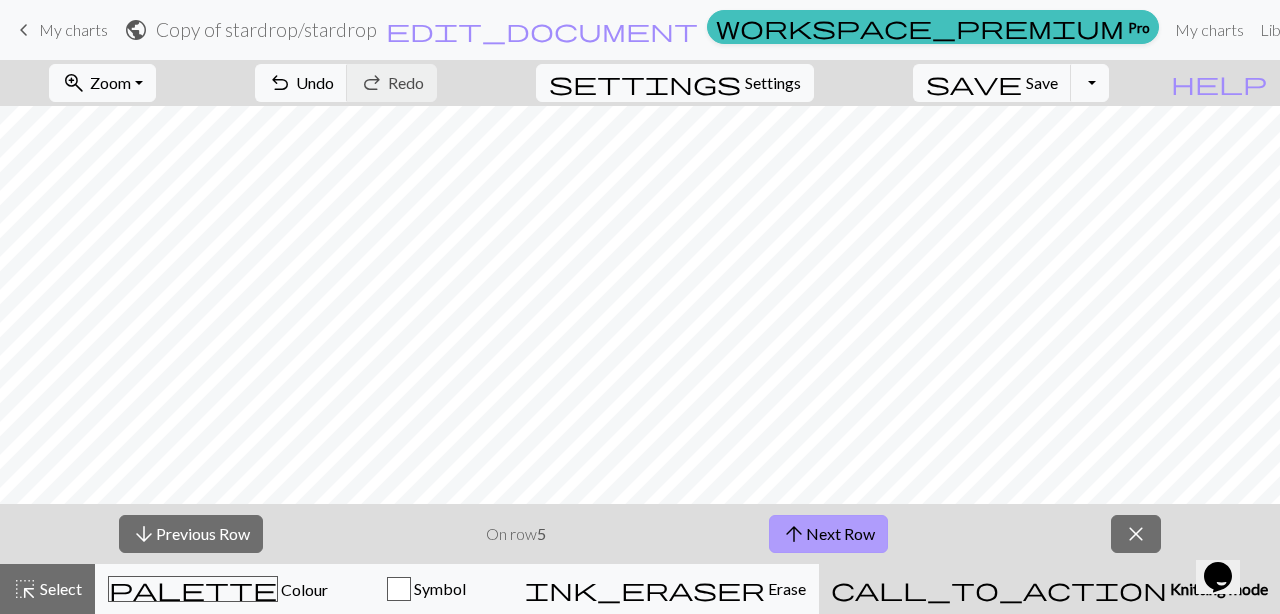 click on "arrow_upward  Next Row" at bounding box center [828, 534] 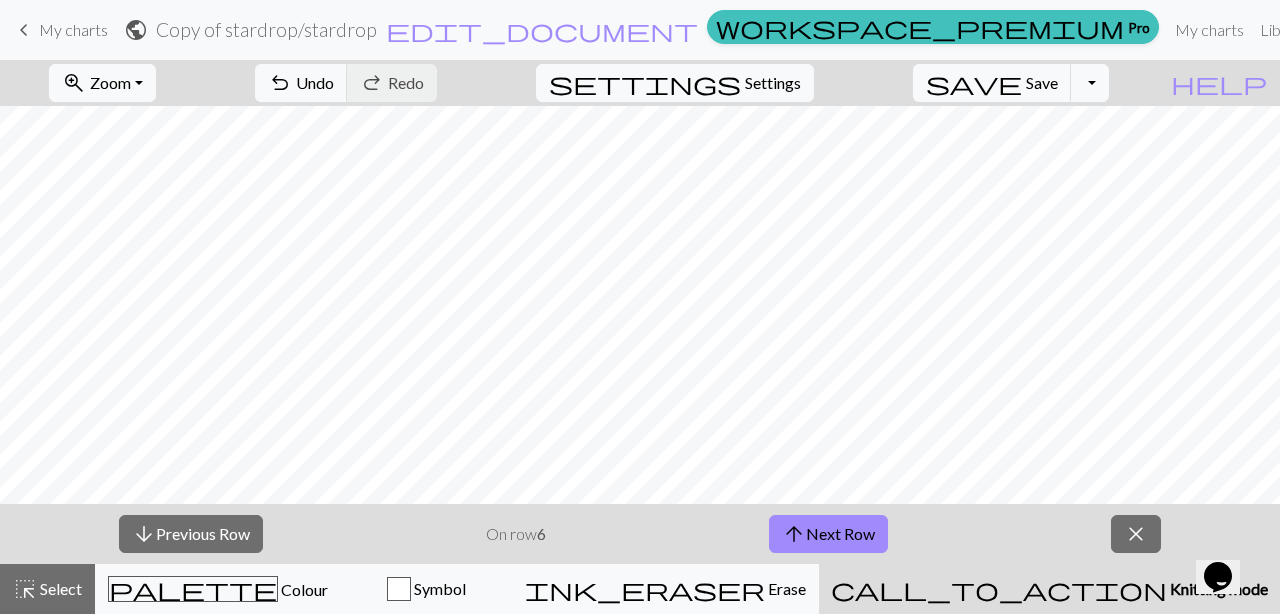 click on "keyboard_arrow_left   My charts public Copy of stardrop  /  stardrop edit_document Edit settings workspace_premium  Pro My charts Library Manual Hi  Dara   Account settings Logout" at bounding box center (640, 30) 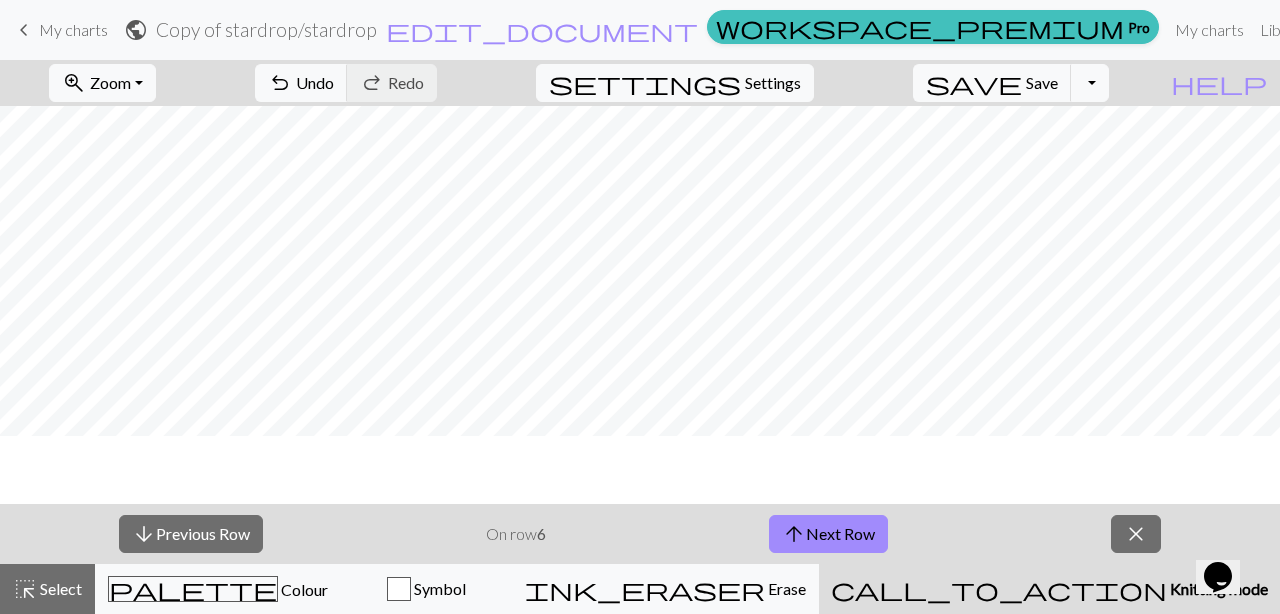 scroll, scrollTop: 107, scrollLeft: 0, axis: vertical 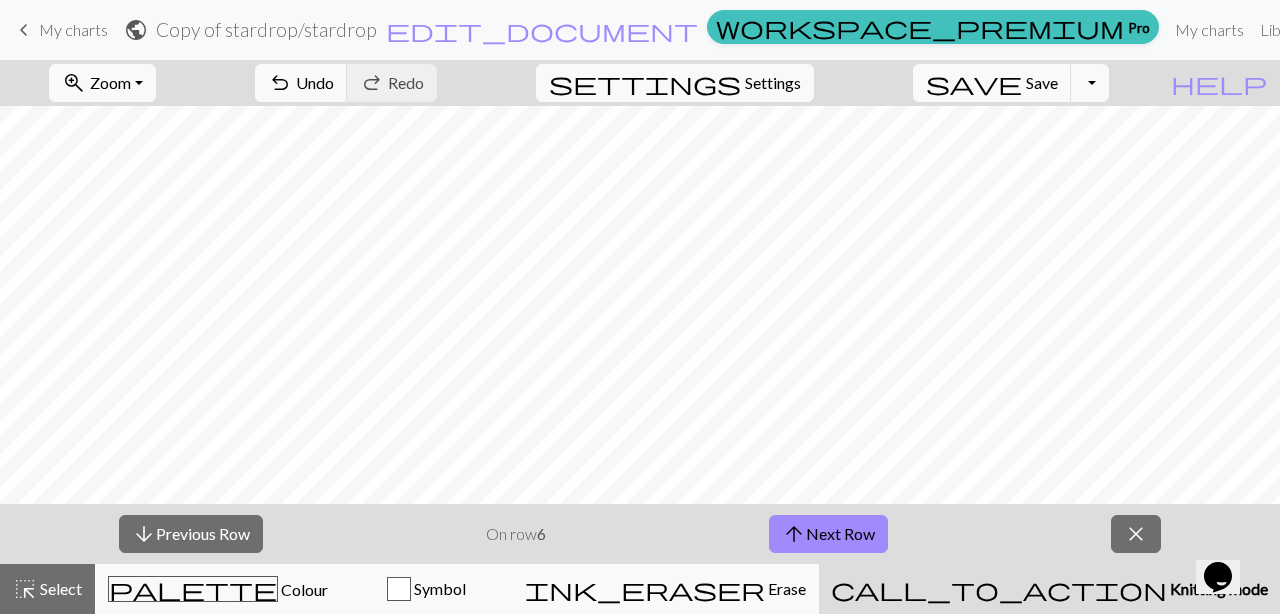 click on "call_to_action" at bounding box center (999, 589) 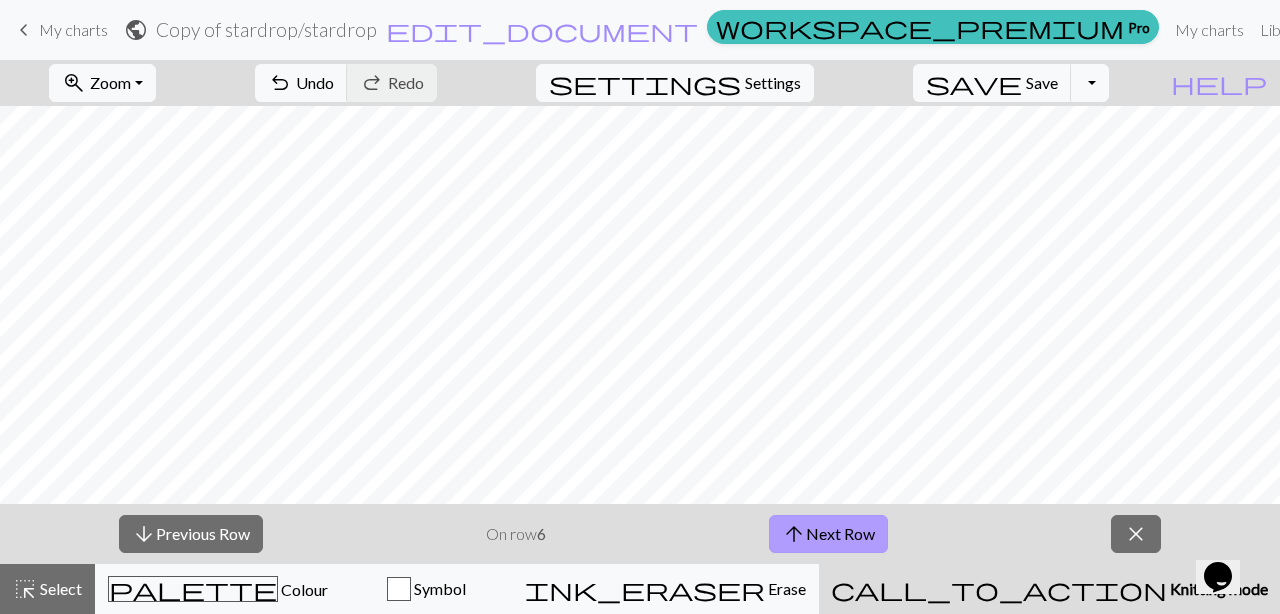 click on "arrow_upward  Next Row" at bounding box center (828, 534) 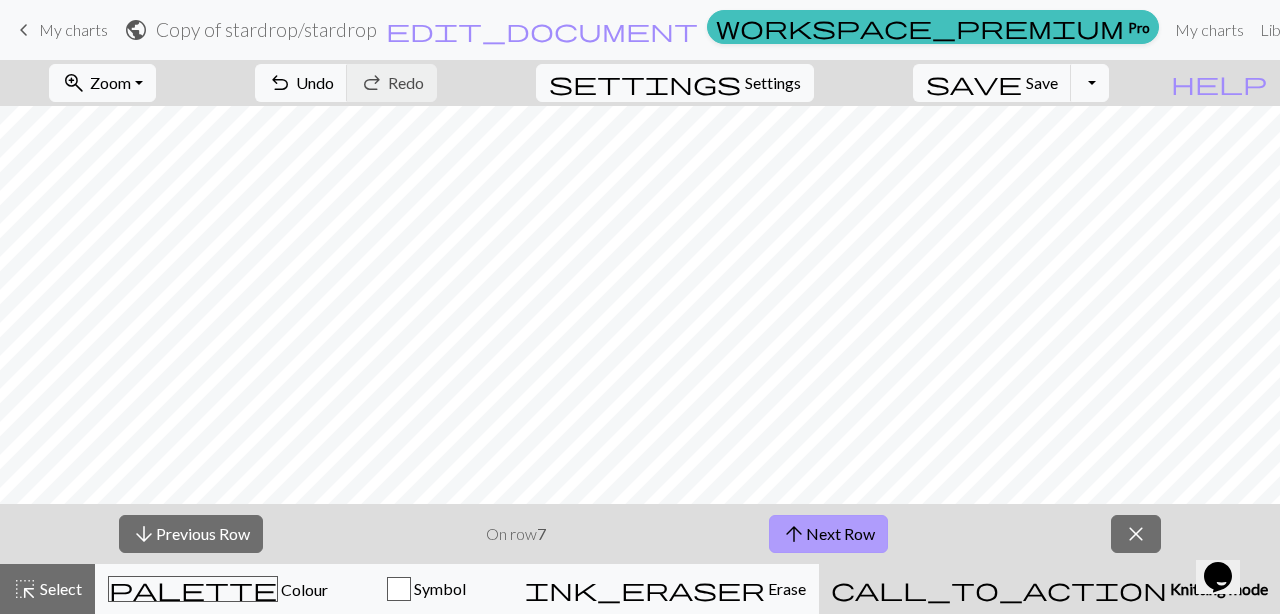 click on "arrow_upward  Next Row" at bounding box center (828, 534) 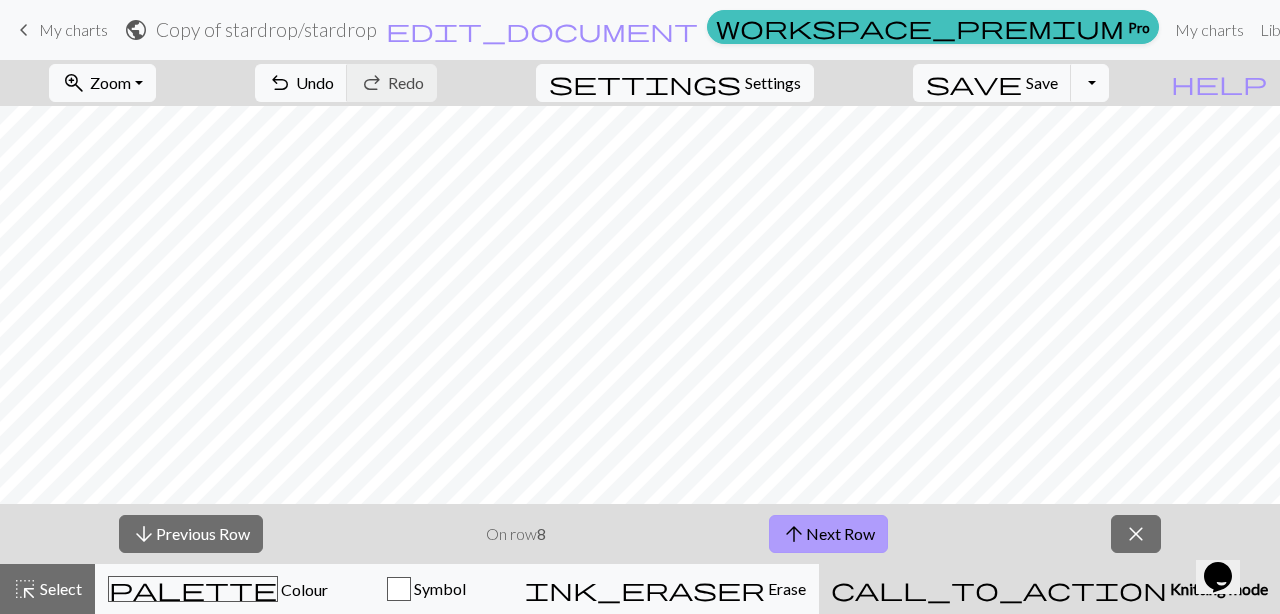 click on "arrow_upward  Next Row" at bounding box center [828, 534] 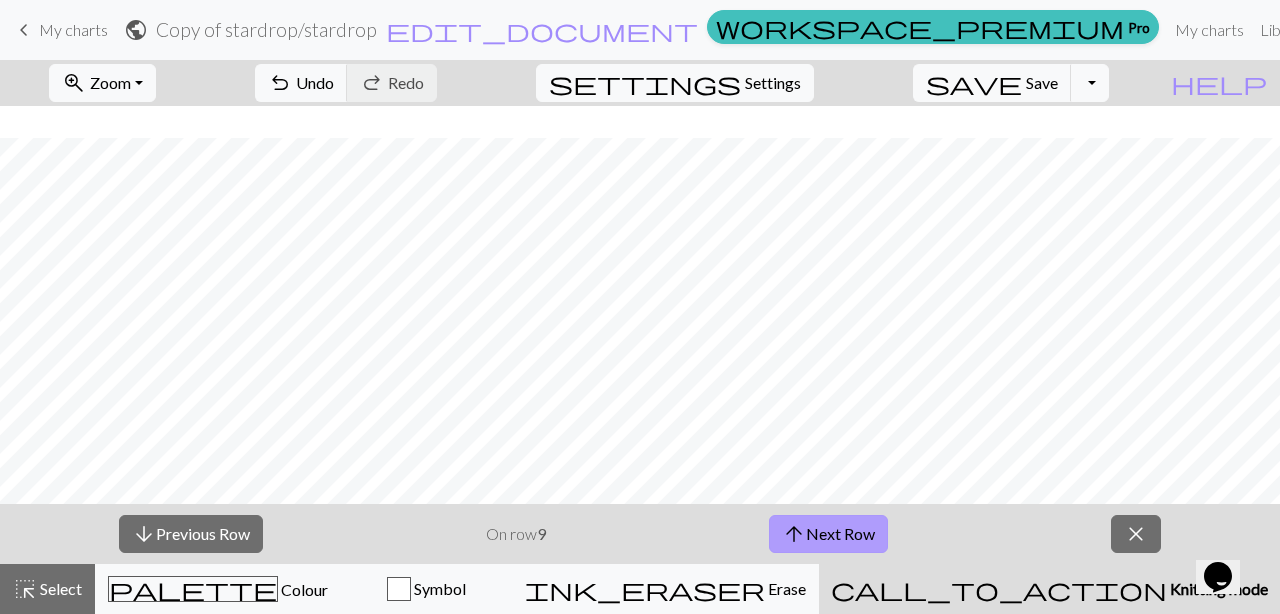 scroll, scrollTop: 109, scrollLeft: 0, axis: vertical 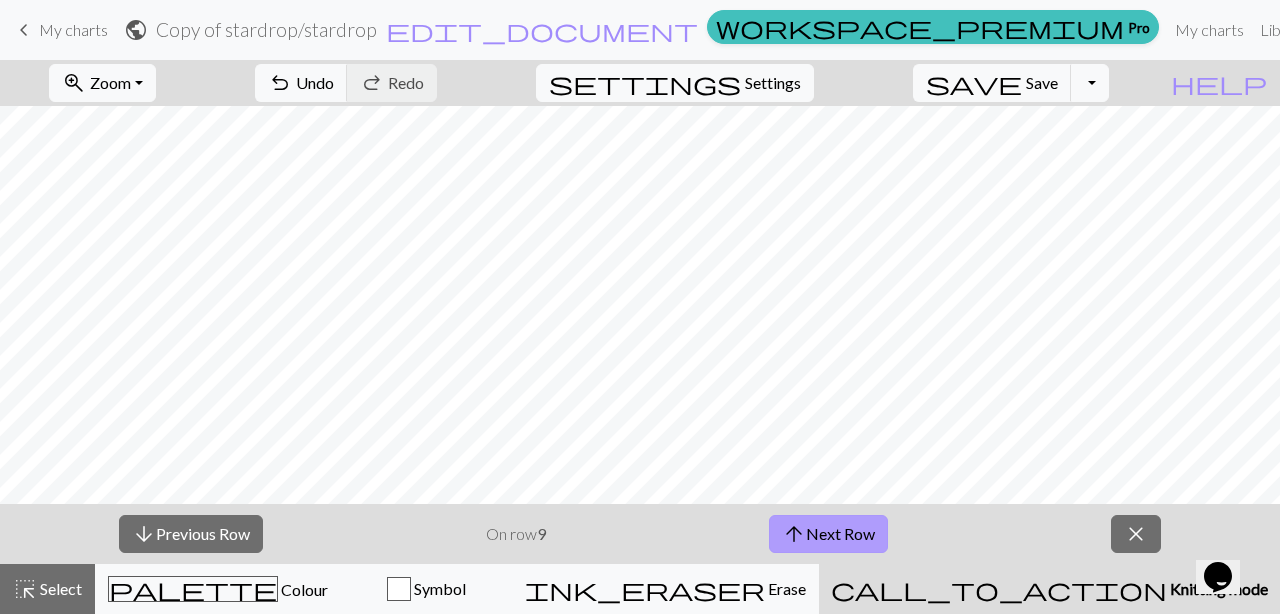 click on "arrow_upward  Next Row" at bounding box center [828, 534] 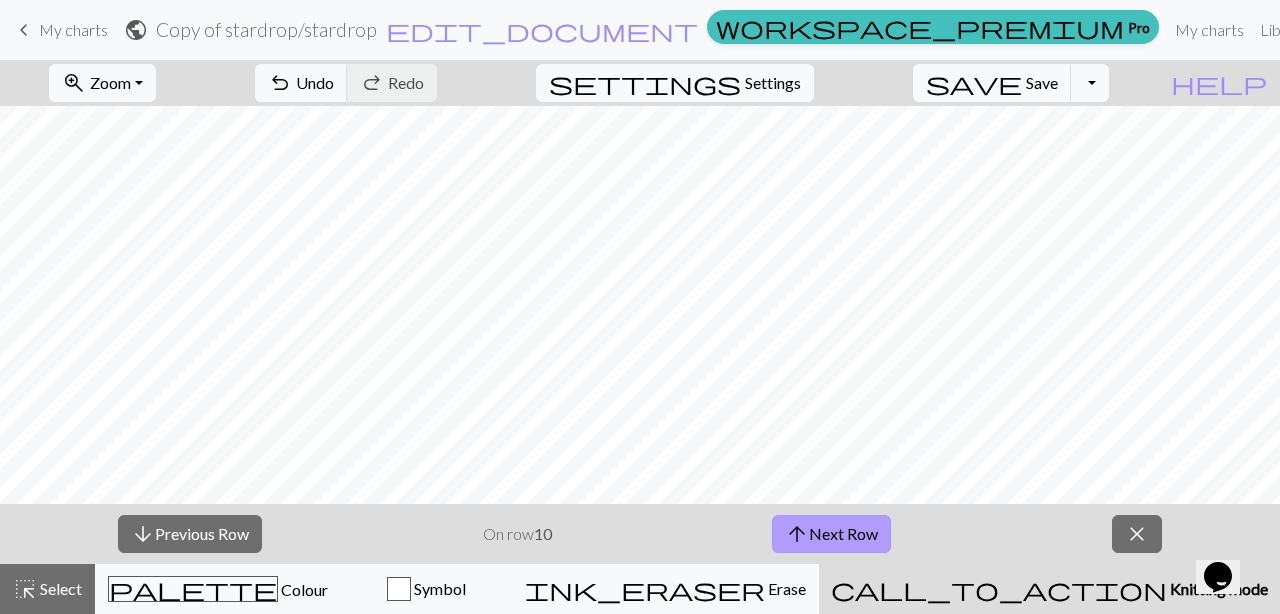 click on "arrow_upward  Next Row" at bounding box center (831, 534) 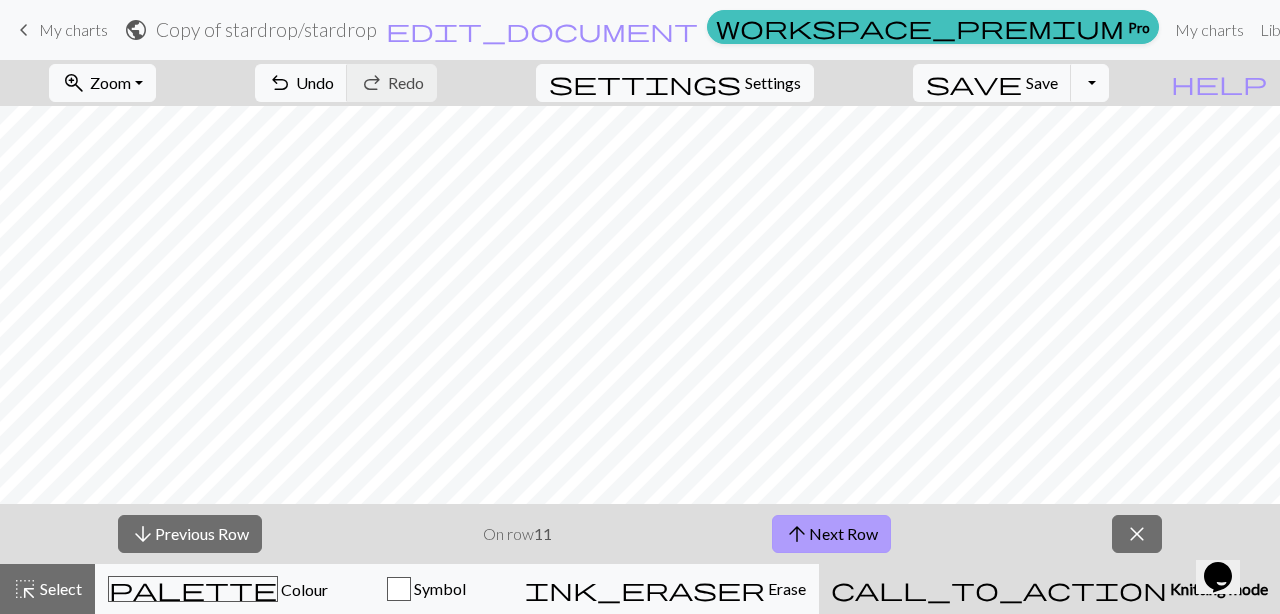 click on "arrow_upward" at bounding box center (797, 534) 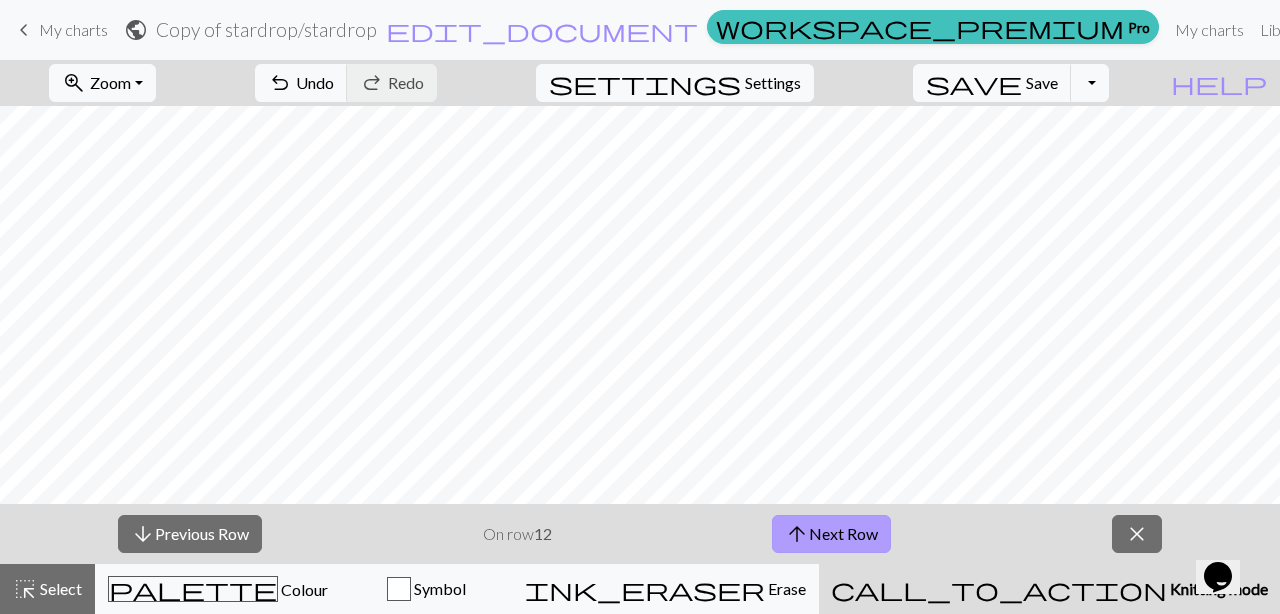 click on "arrow_upward  Next Row" at bounding box center [831, 534] 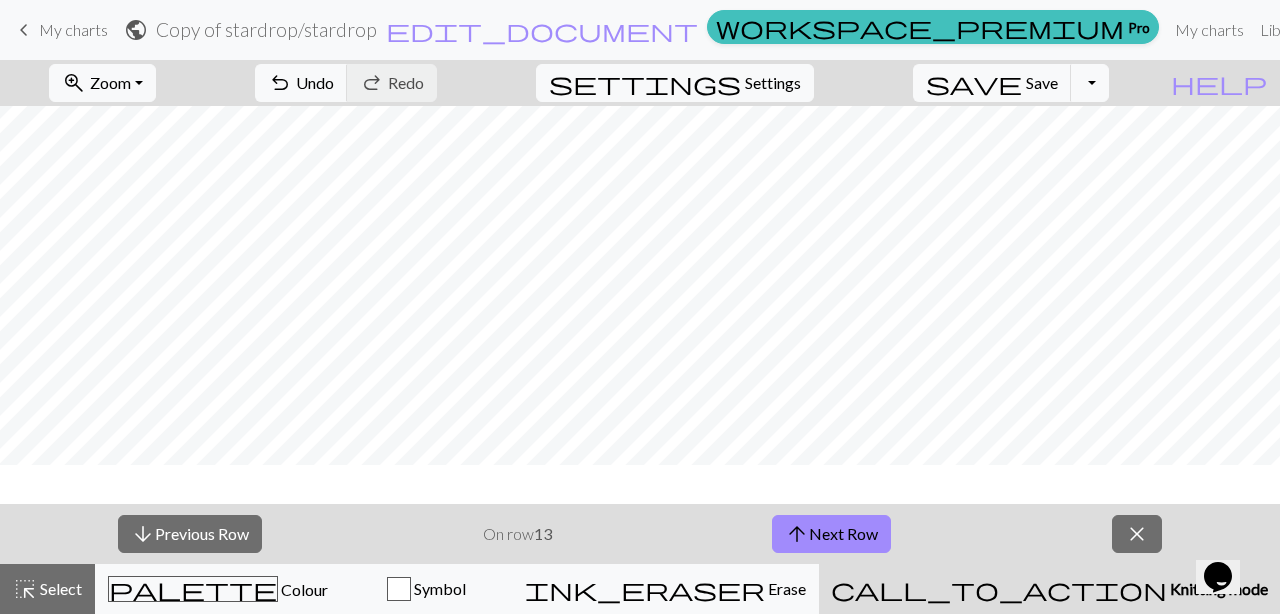 scroll, scrollTop: 72, scrollLeft: 0, axis: vertical 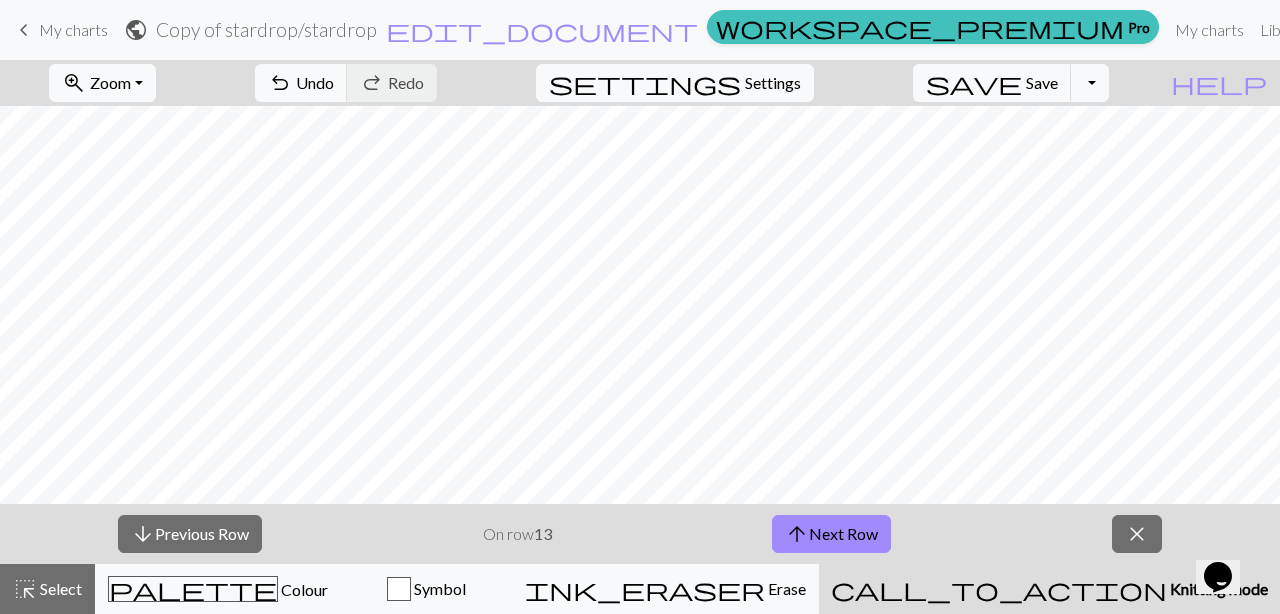 click on "arrow_downward Previous Row On row  13 arrow_upward  Next Row close" at bounding box center (640, 534) 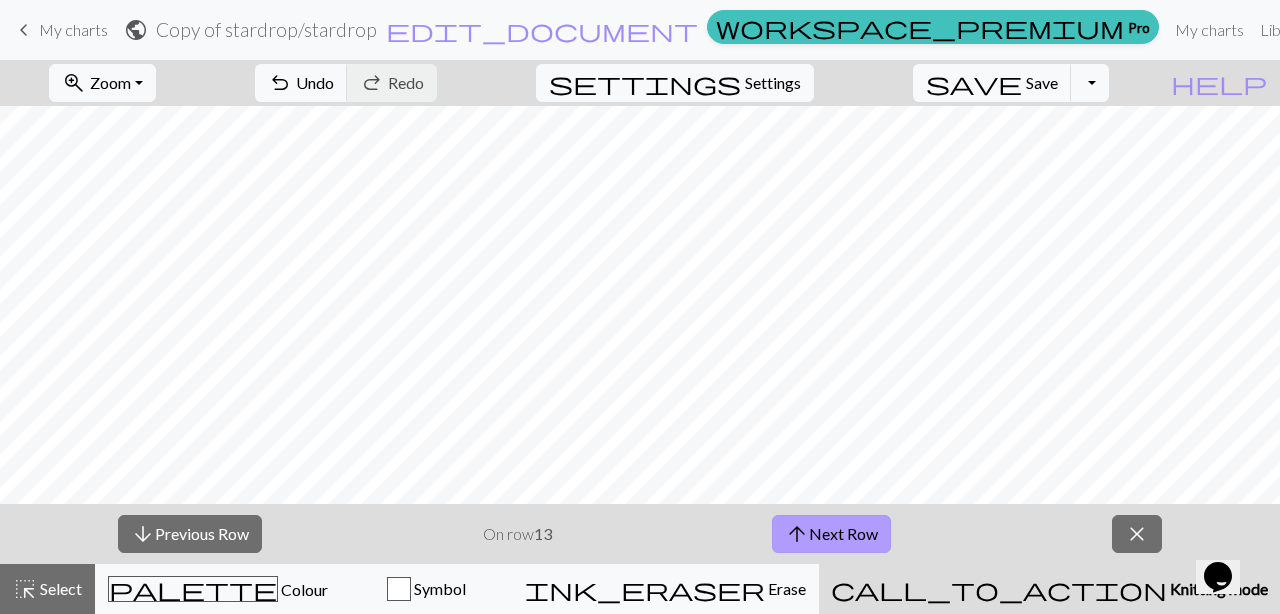 click on "arrow_upward  Next Row" at bounding box center (831, 534) 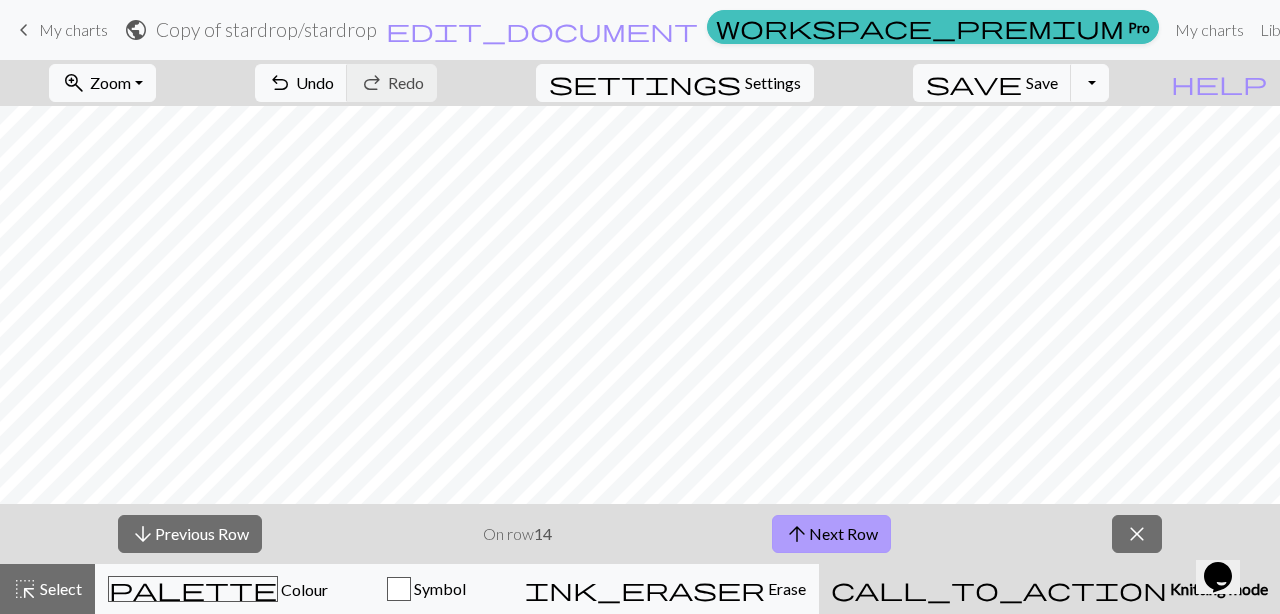 click on "arrow_upward" at bounding box center [797, 534] 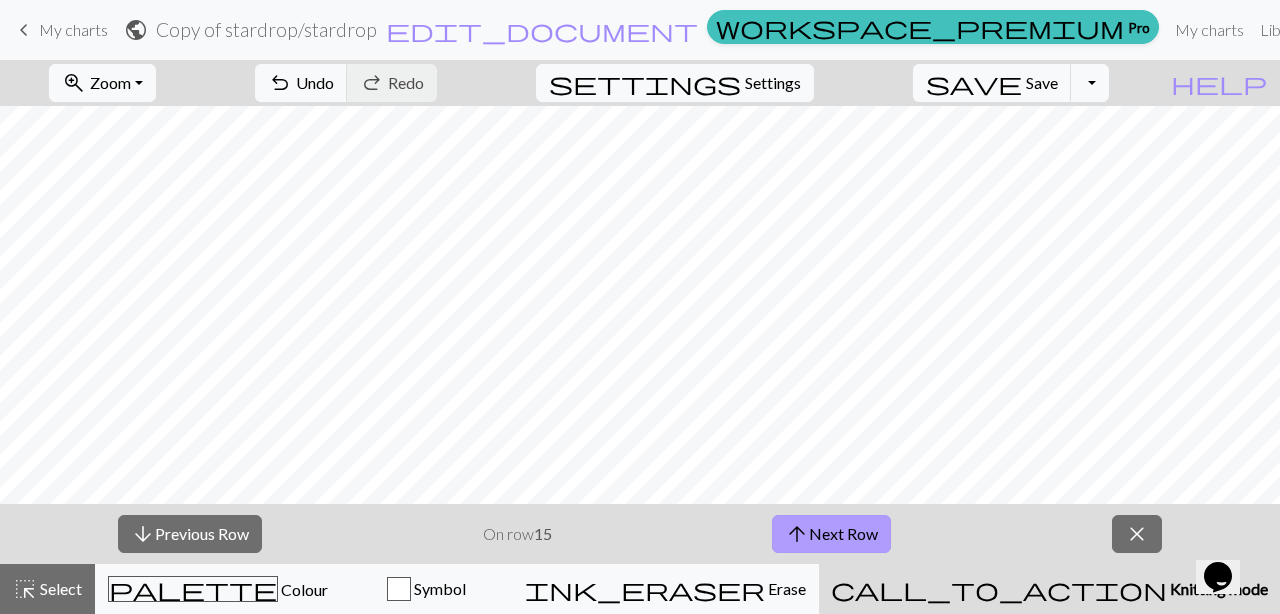 click on "arrow_upward  Next Row" at bounding box center (831, 534) 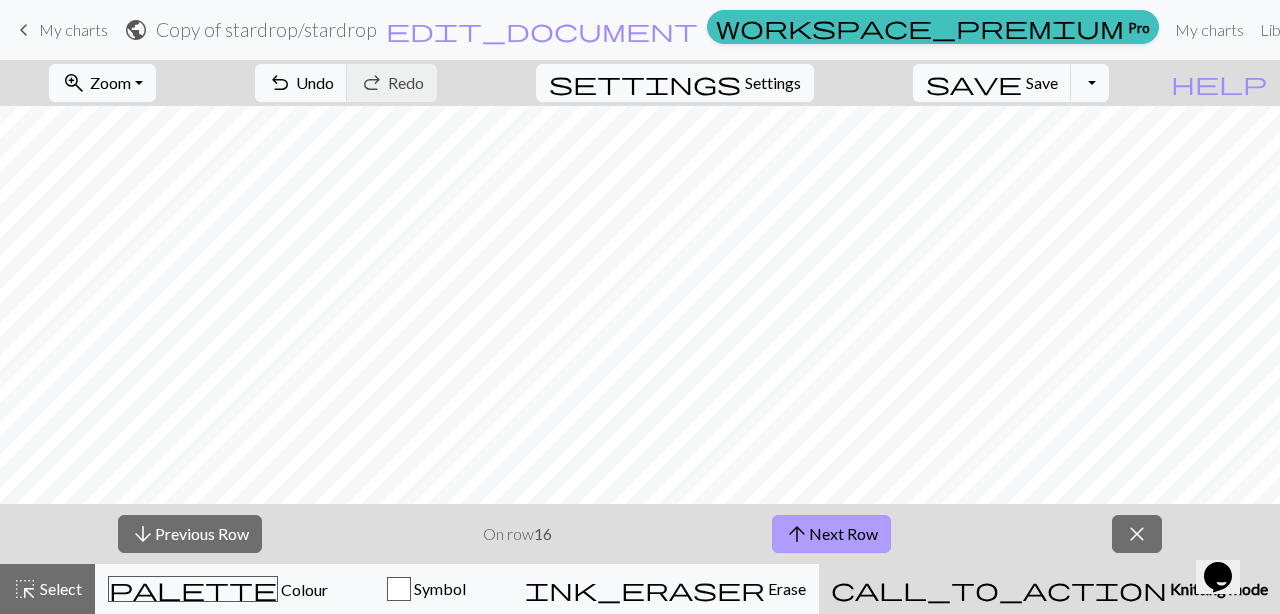 click on "arrow_upward  Next Row" at bounding box center [831, 534] 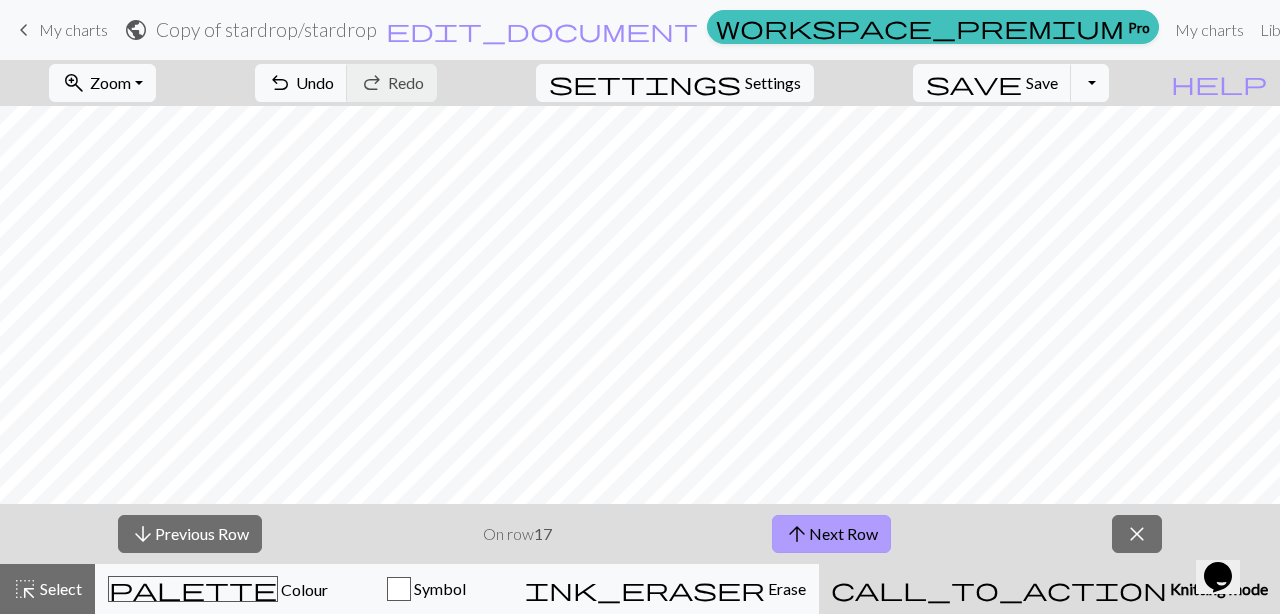 click on "arrow_upward  Next Row" at bounding box center [831, 534] 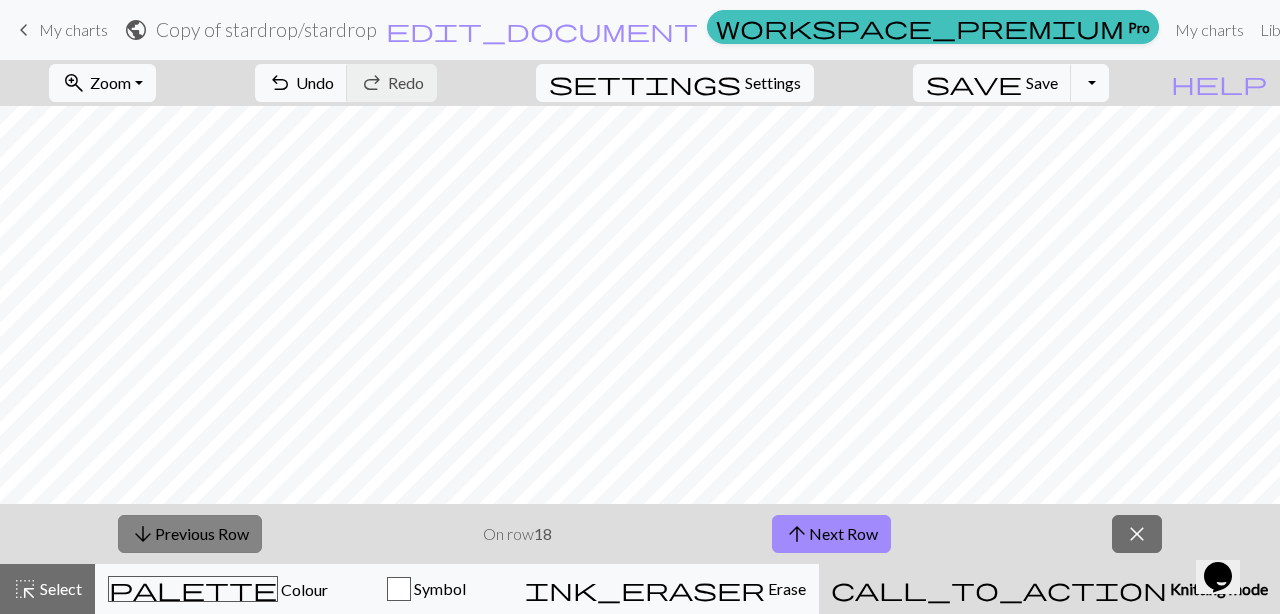 click on "arrow_downward Previous Row" at bounding box center (190, 534) 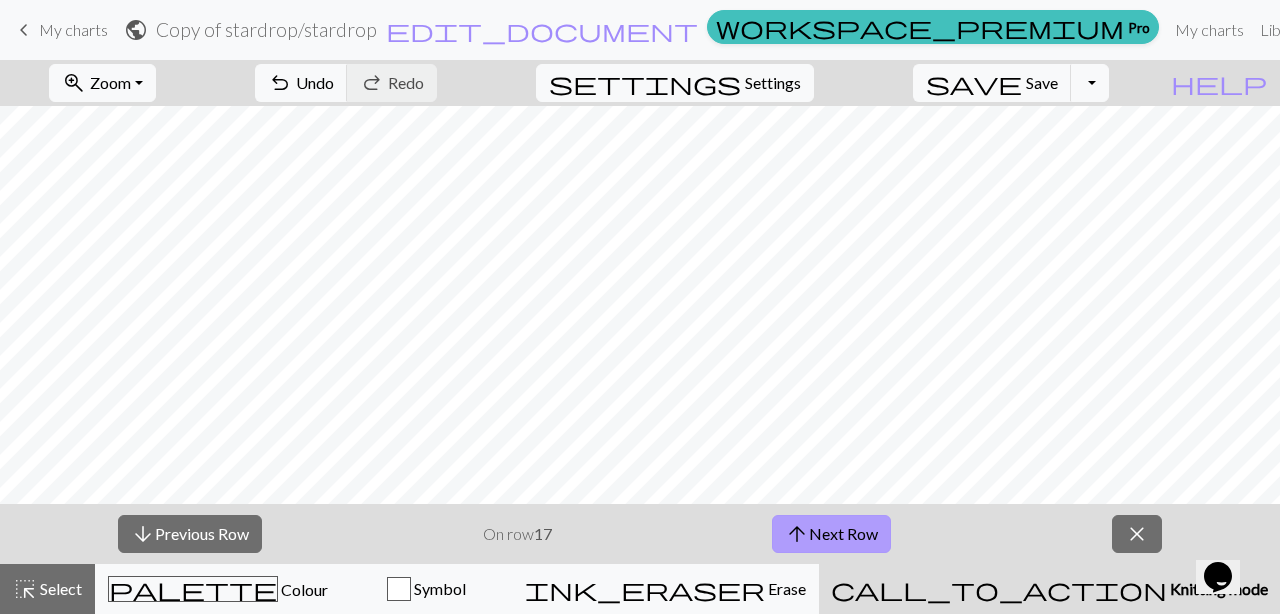 click on "arrow_upward  Next Row" at bounding box center (831, 534) 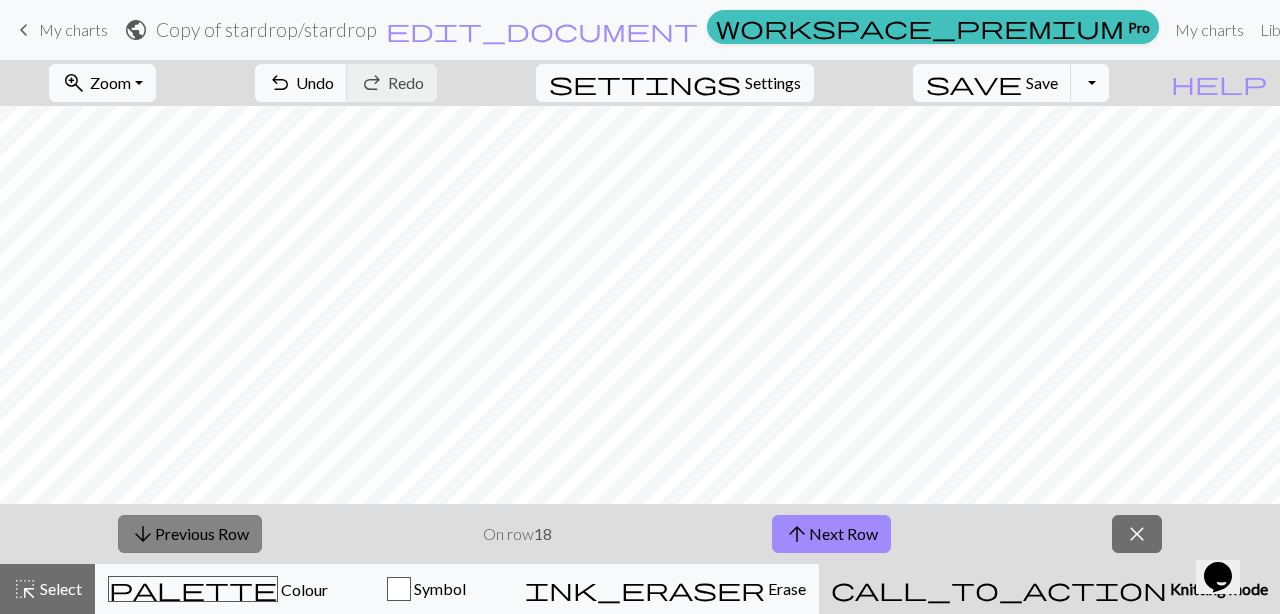 click on "arrow_downward Previous Row" at bounding box center [190, 534] 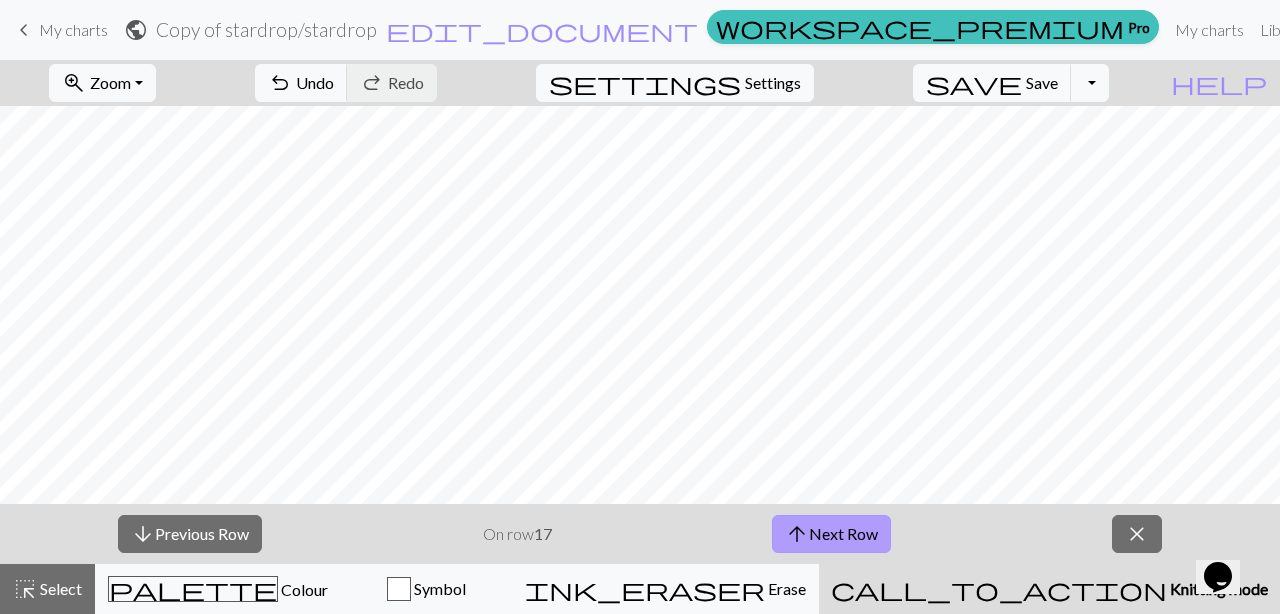 click on "arrow_upward" at bounding box center (797, 534) 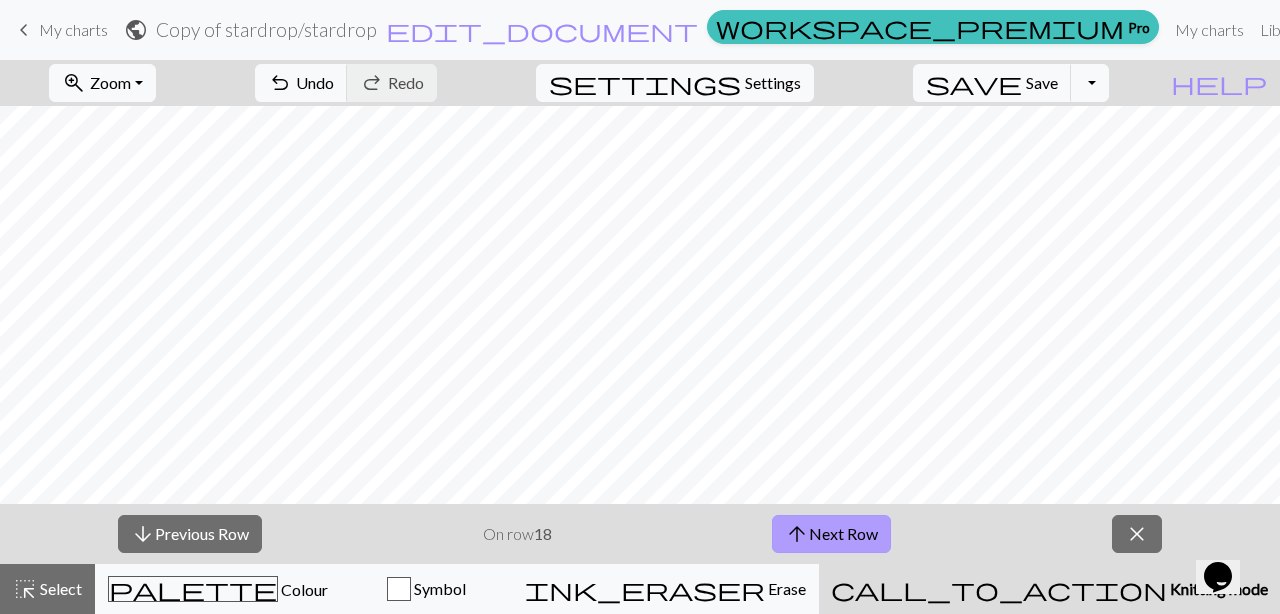click on "arrow_upward" at bounding box center (797, 534) 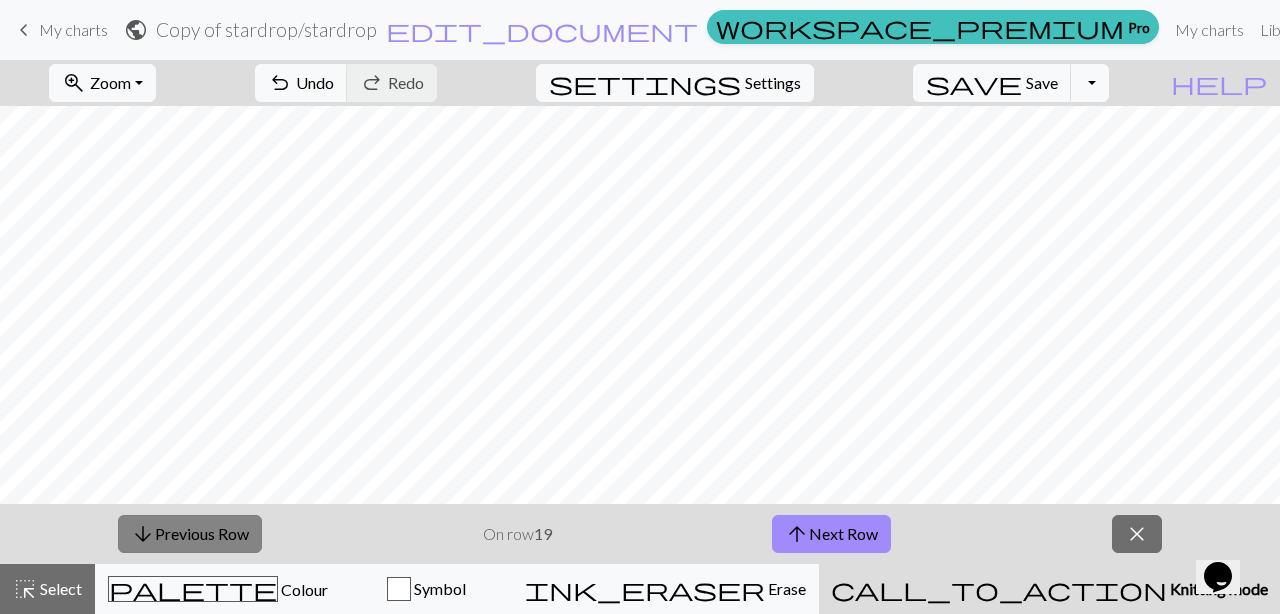 click on "arrow_downward Previous Row" at bounding box center [190, 534] 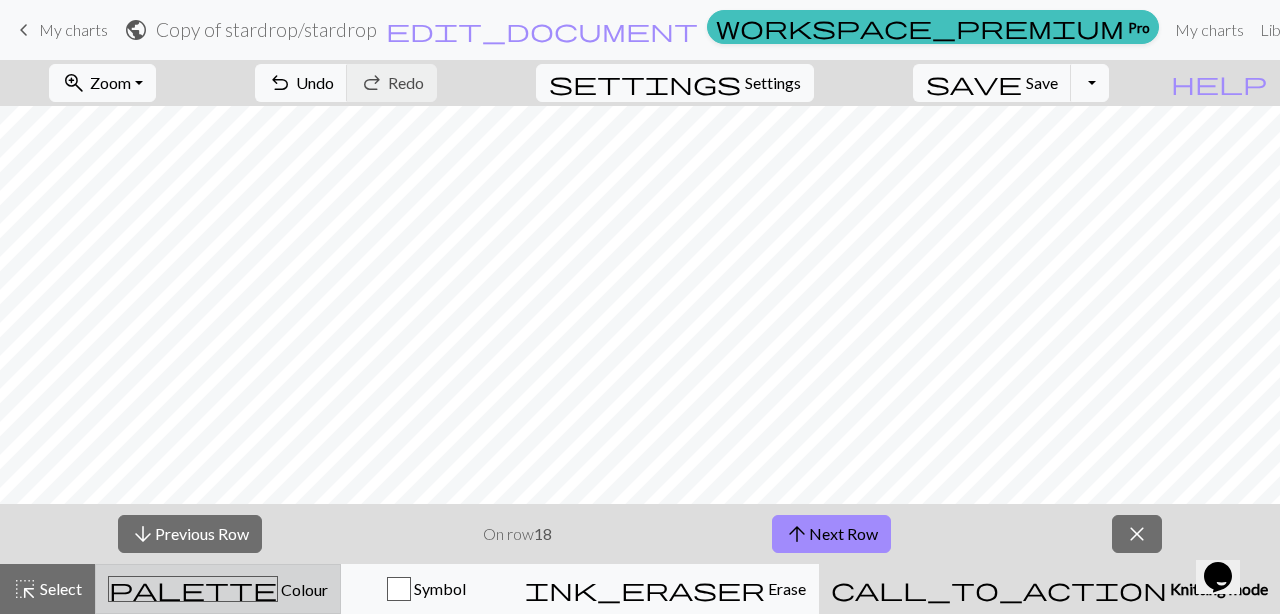 click on "palette   Colour   Colour" at bounding box center (218, 589) 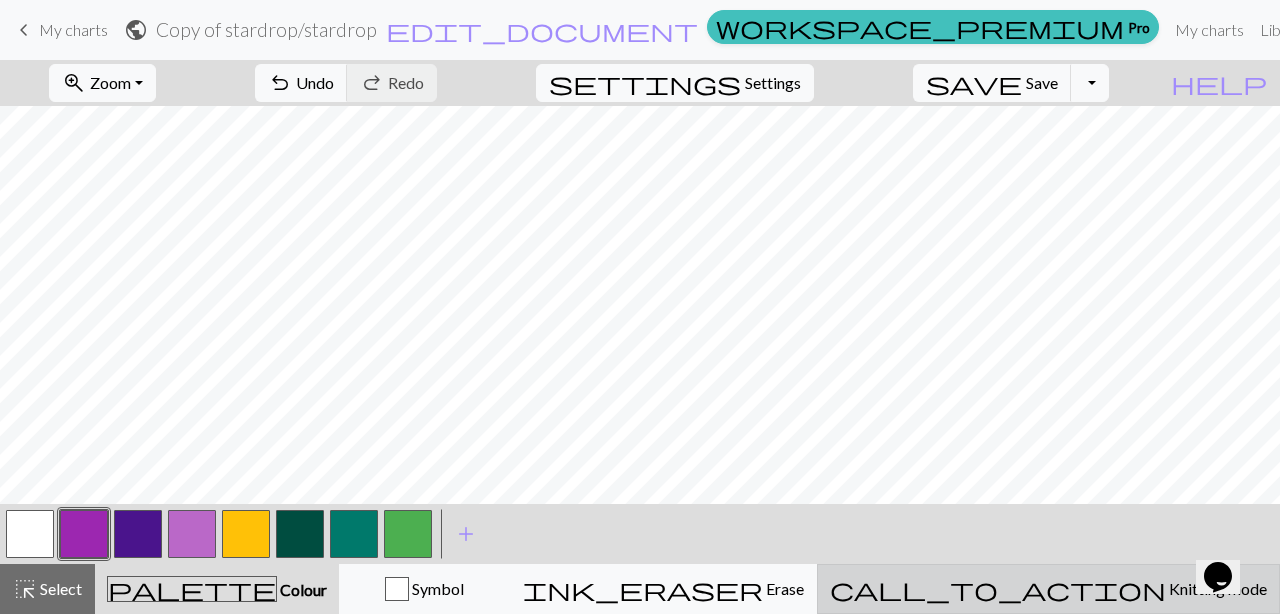 click on "call_to_action" at bounding box center [998, 589] 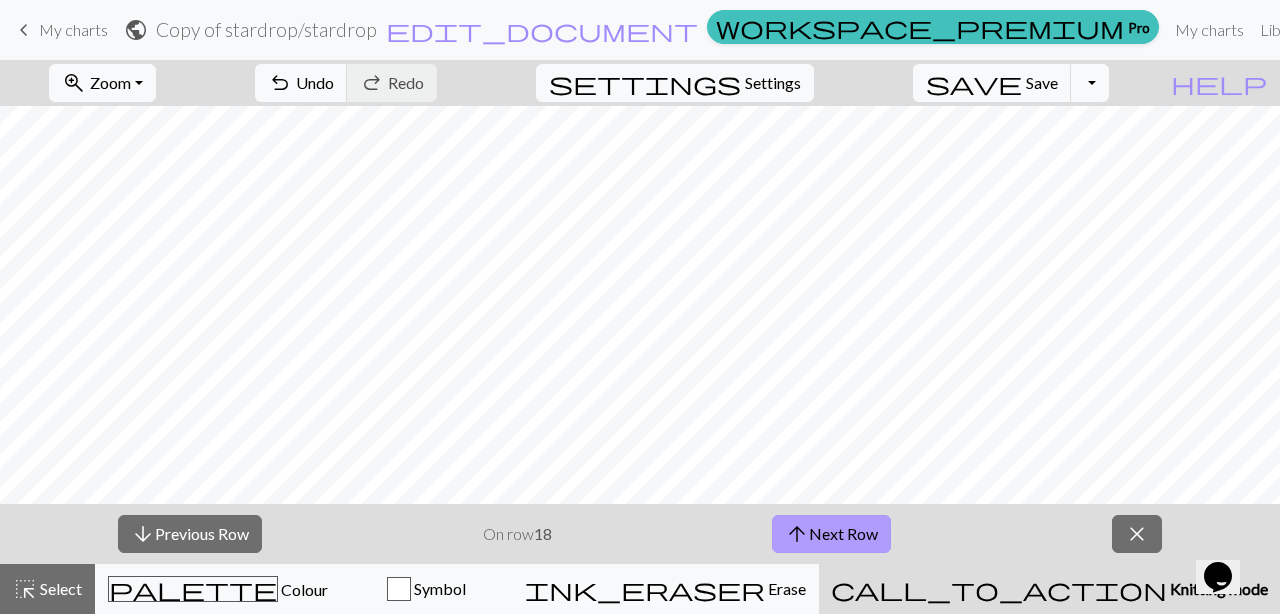 click on "arrow_upward  Next Row" at bounding box center (831, 534) 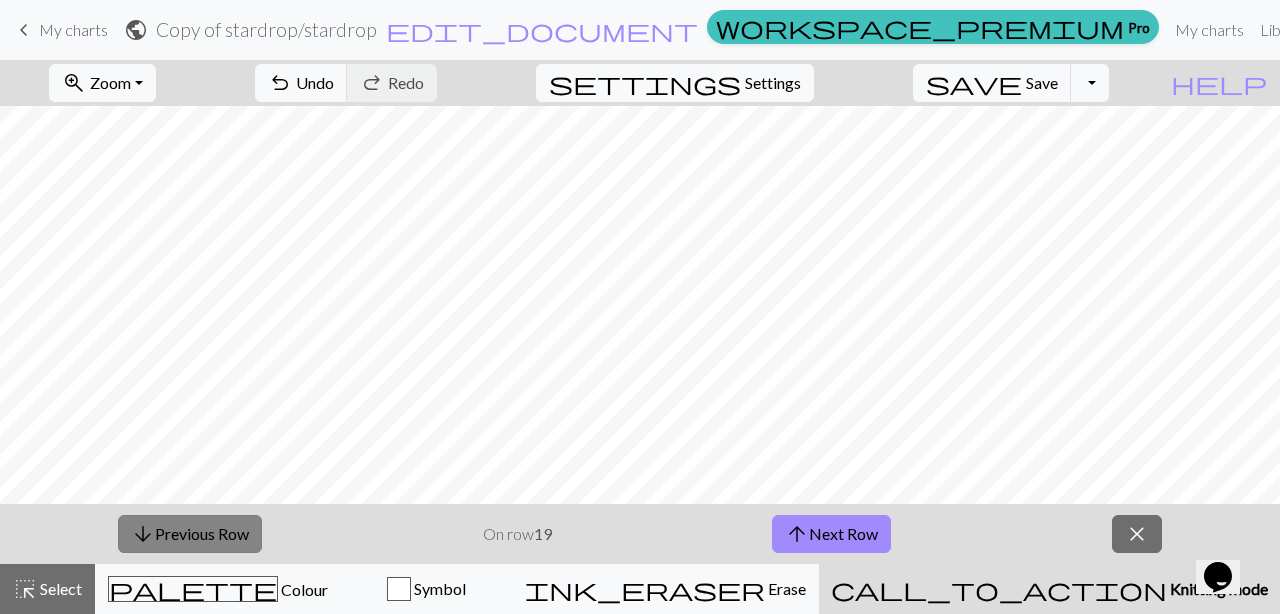 click on "arrow_downward Previous Row" at bounding box center (190, 534) 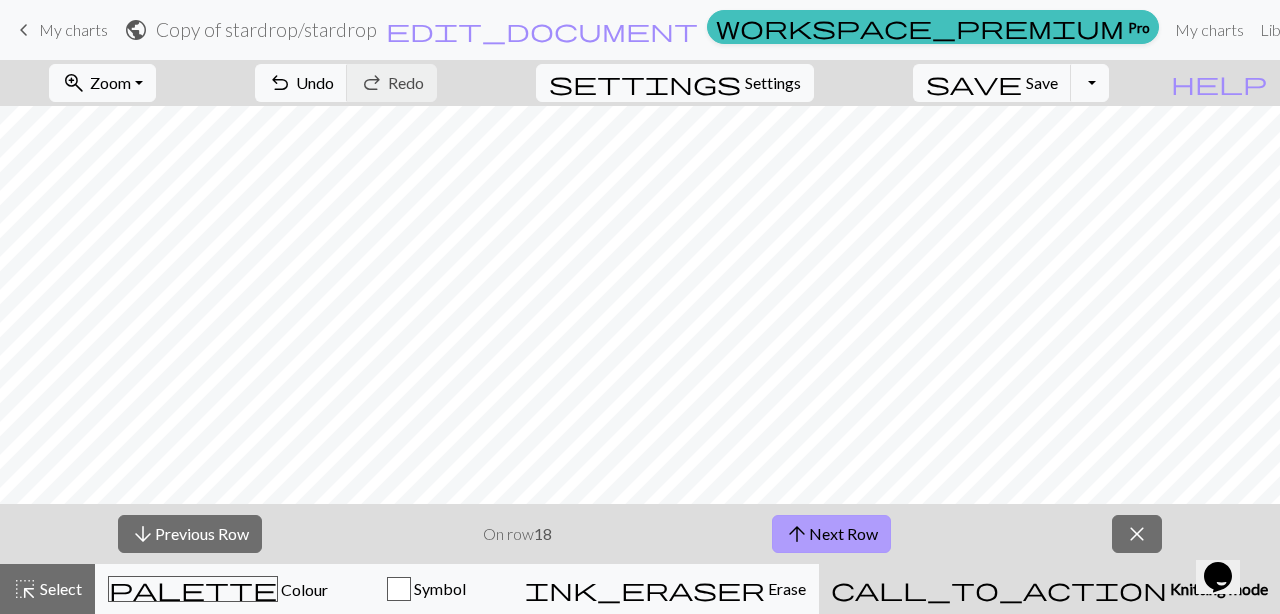 click on "arrow_upward  Next Row" at bounding box center [831, 534] 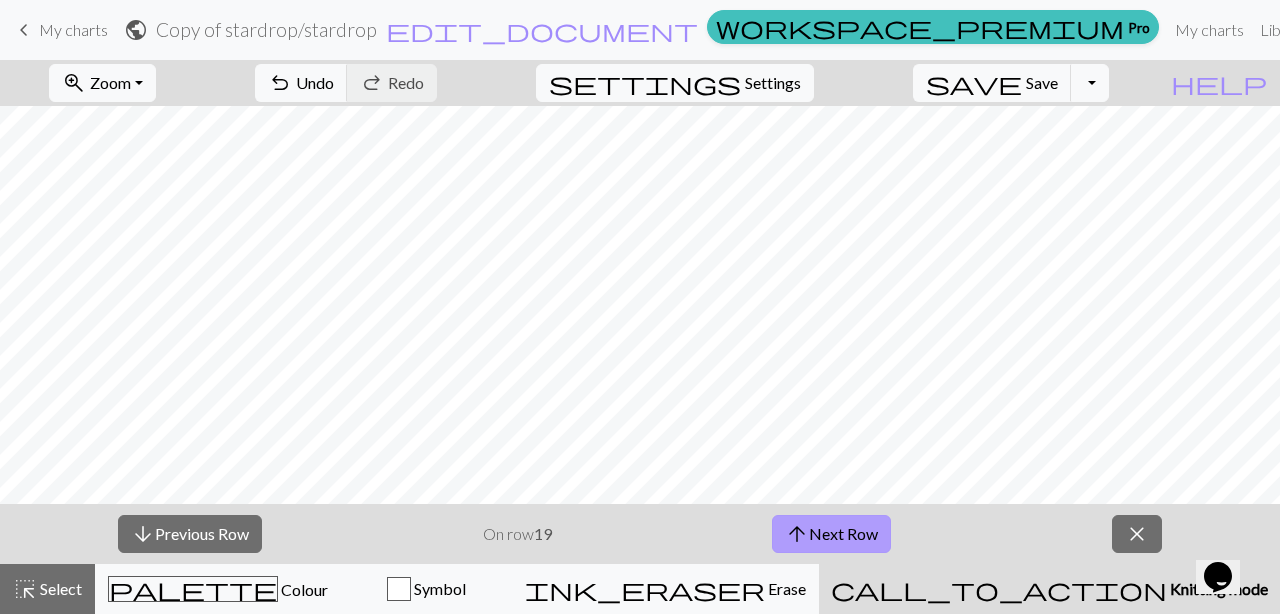 click on "arrow_upward  Next Row" at bounding box center [831, 534] 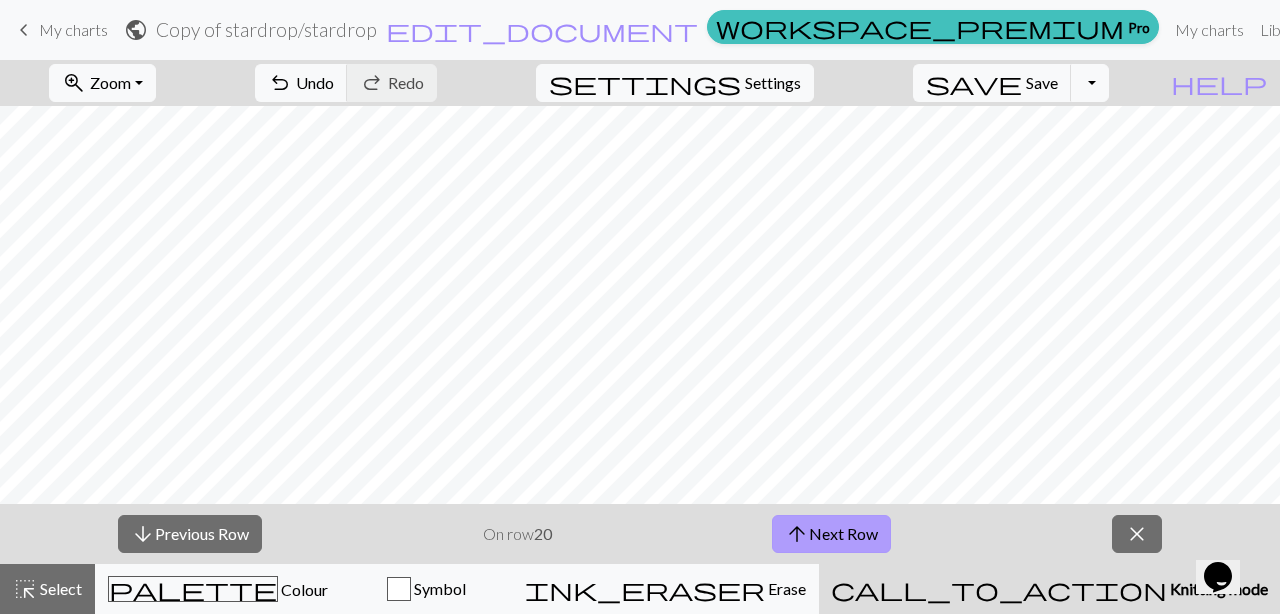 click on "arrow_upward  Next Row" at bounding box center (831, 534) 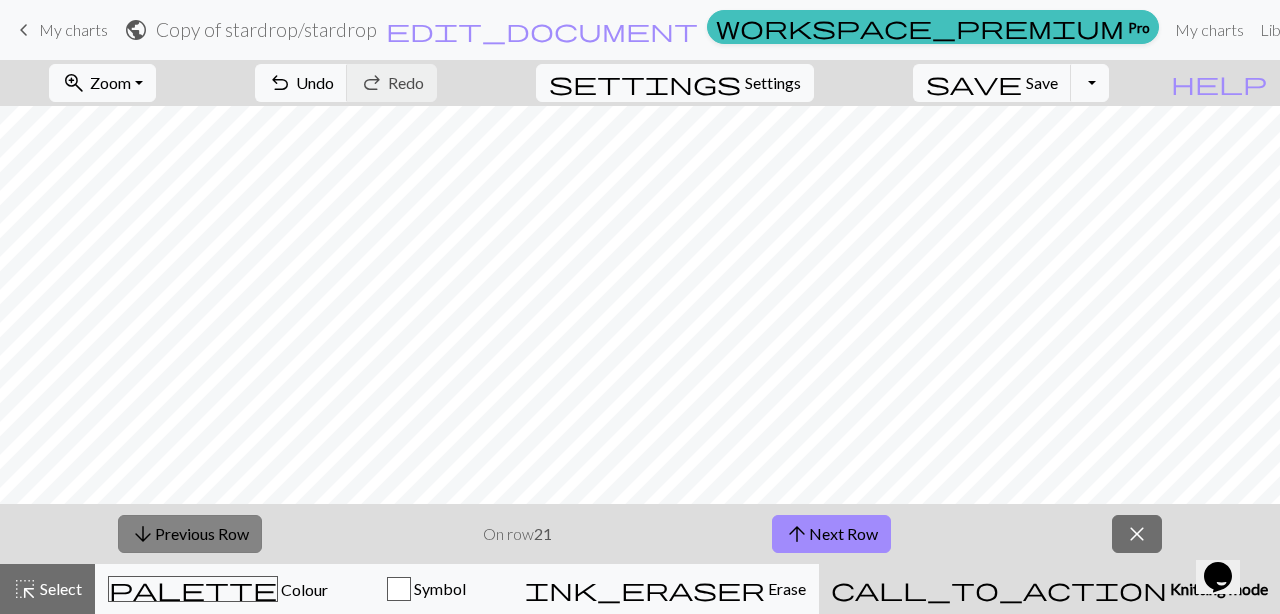 click on "arrow_downward Previous Row" at bounding box center [190, 534] 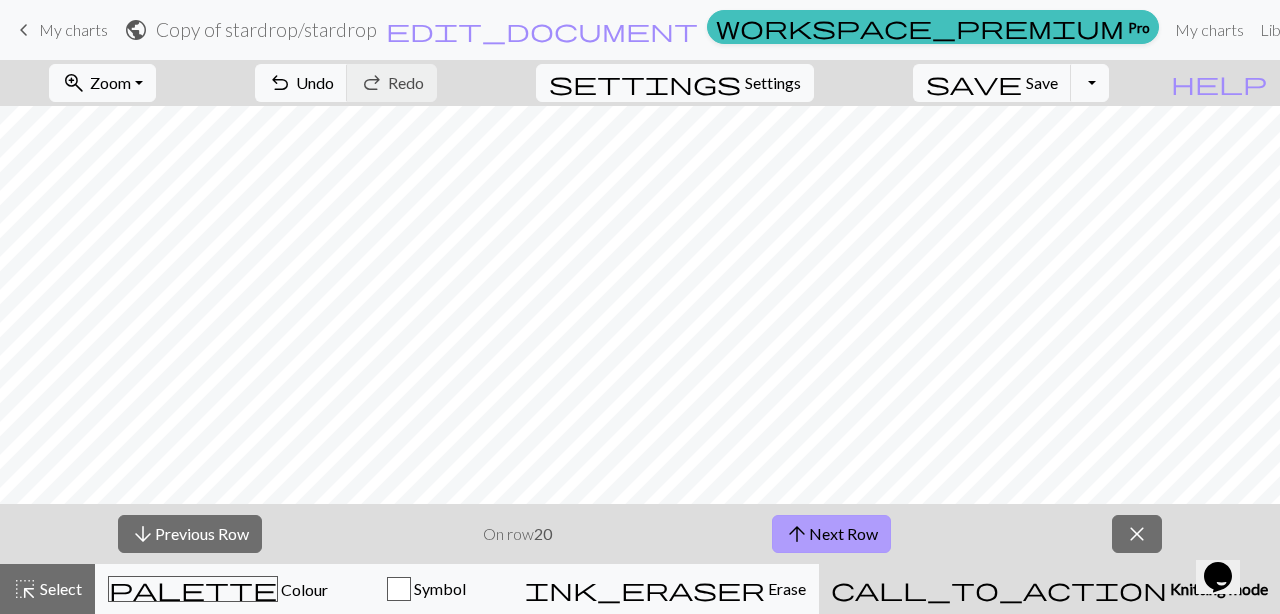 click on "arrow_upward  Next Row" at bounding box center (831, 534) 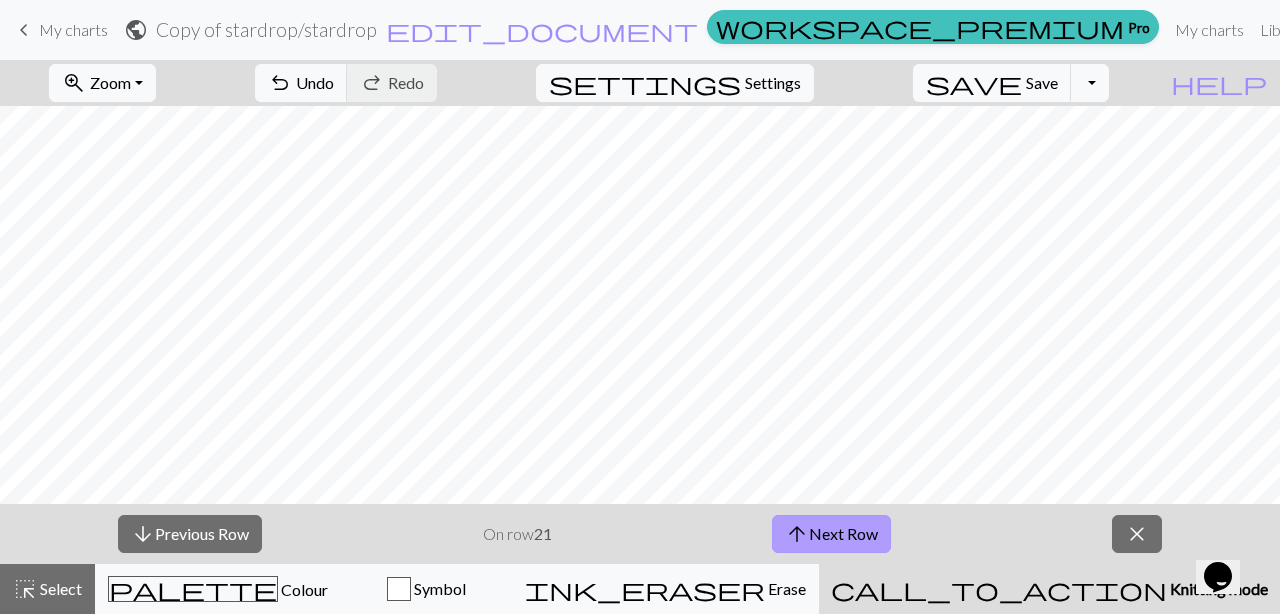 scroll, scrollTop: 27, scrollLeft: 0, axis: vertical 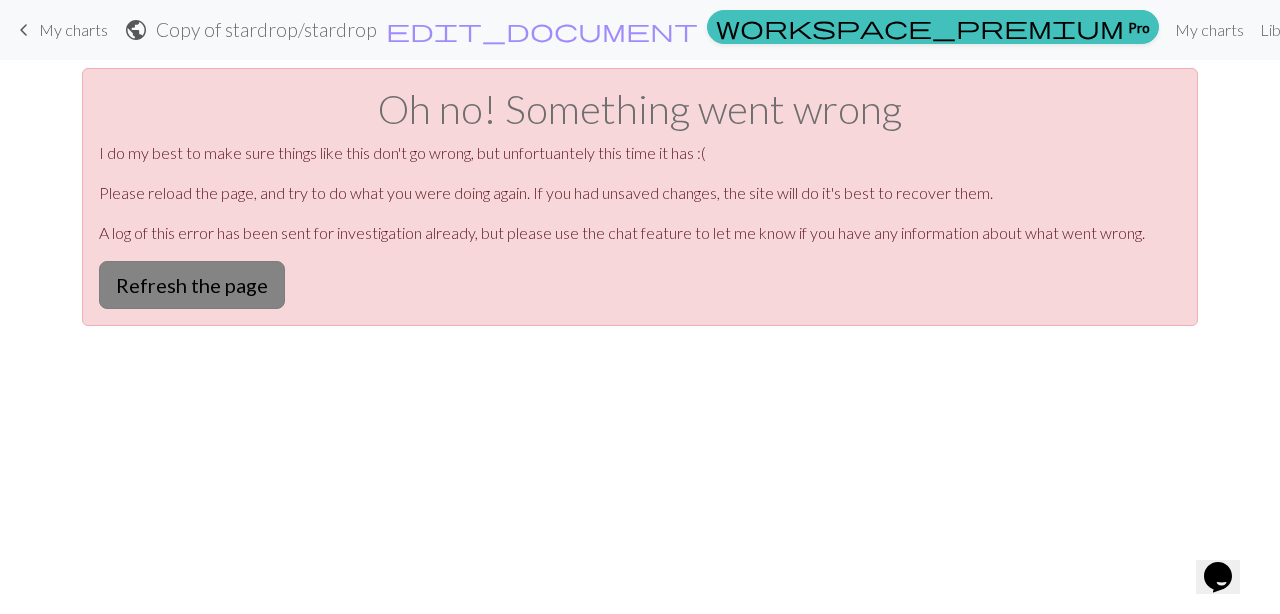 click on "Refresh the page" at bounding box center [192, 285] 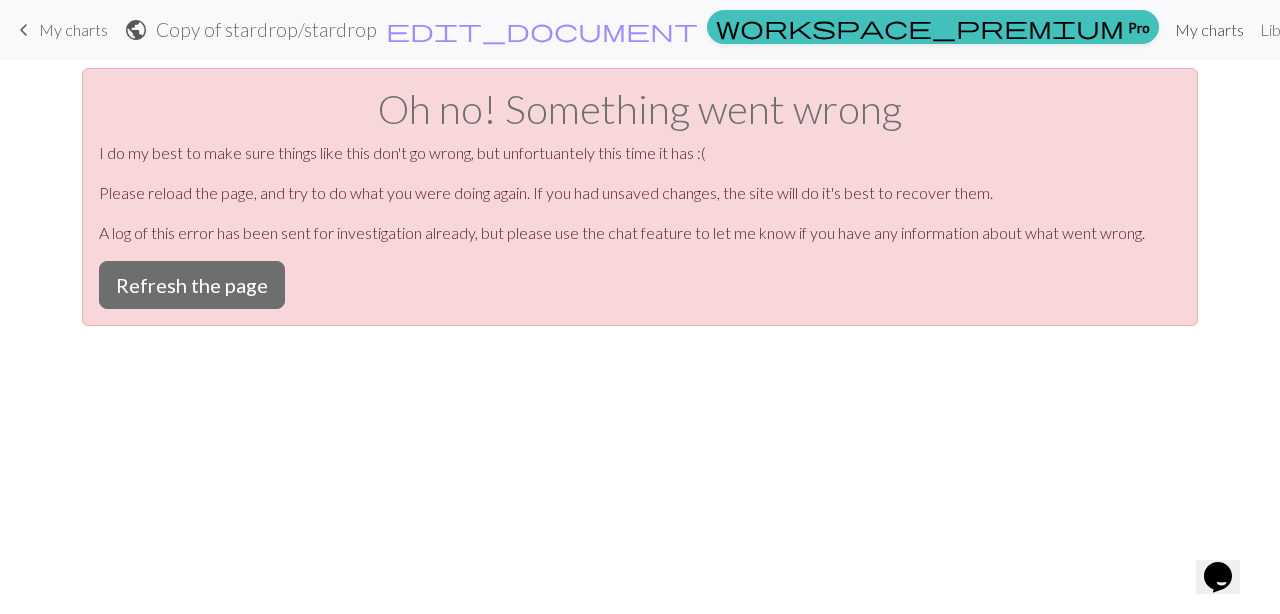 click on "My charts" at bounding box center (1209, 30) 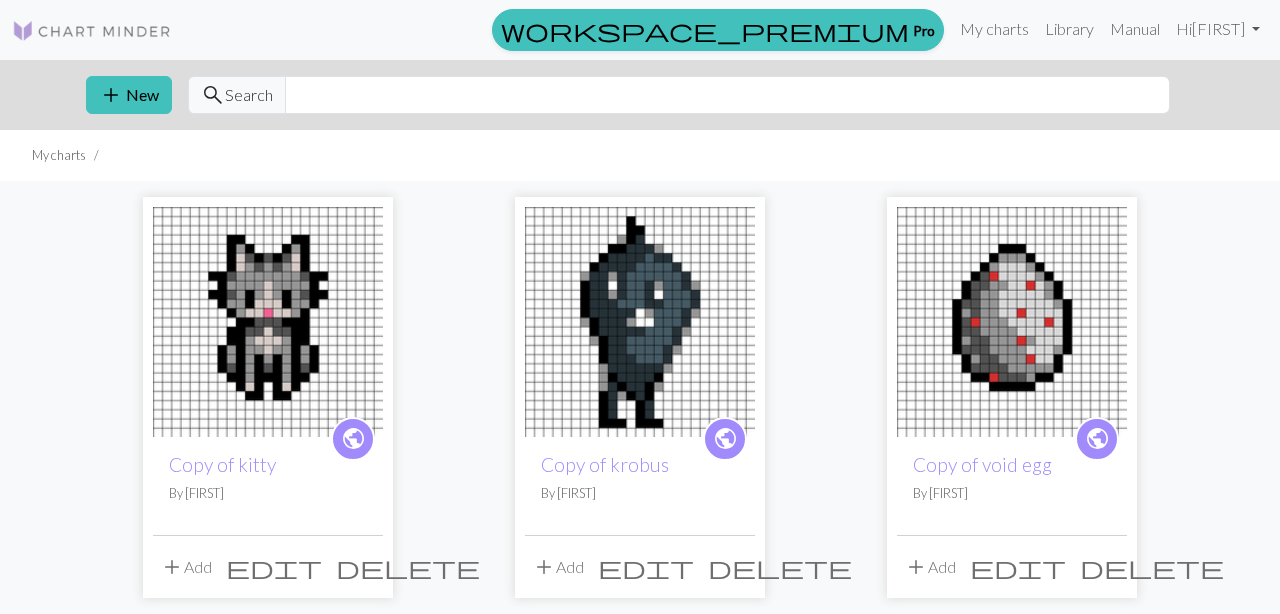scroll, scrollTop: 0, scrollLeft: 0, axis: both 